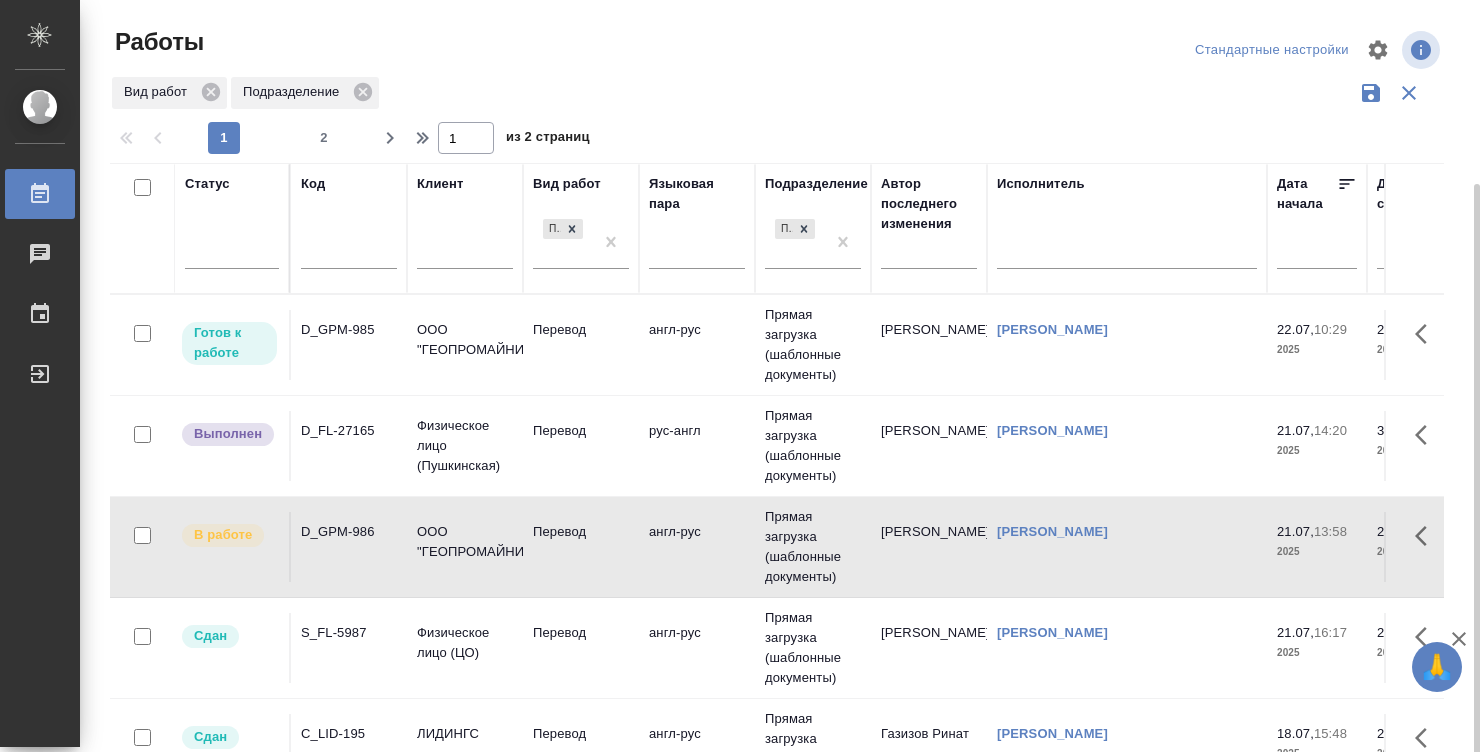 scroll, scrollTop: 0, scrollLeft: 0, axis: both 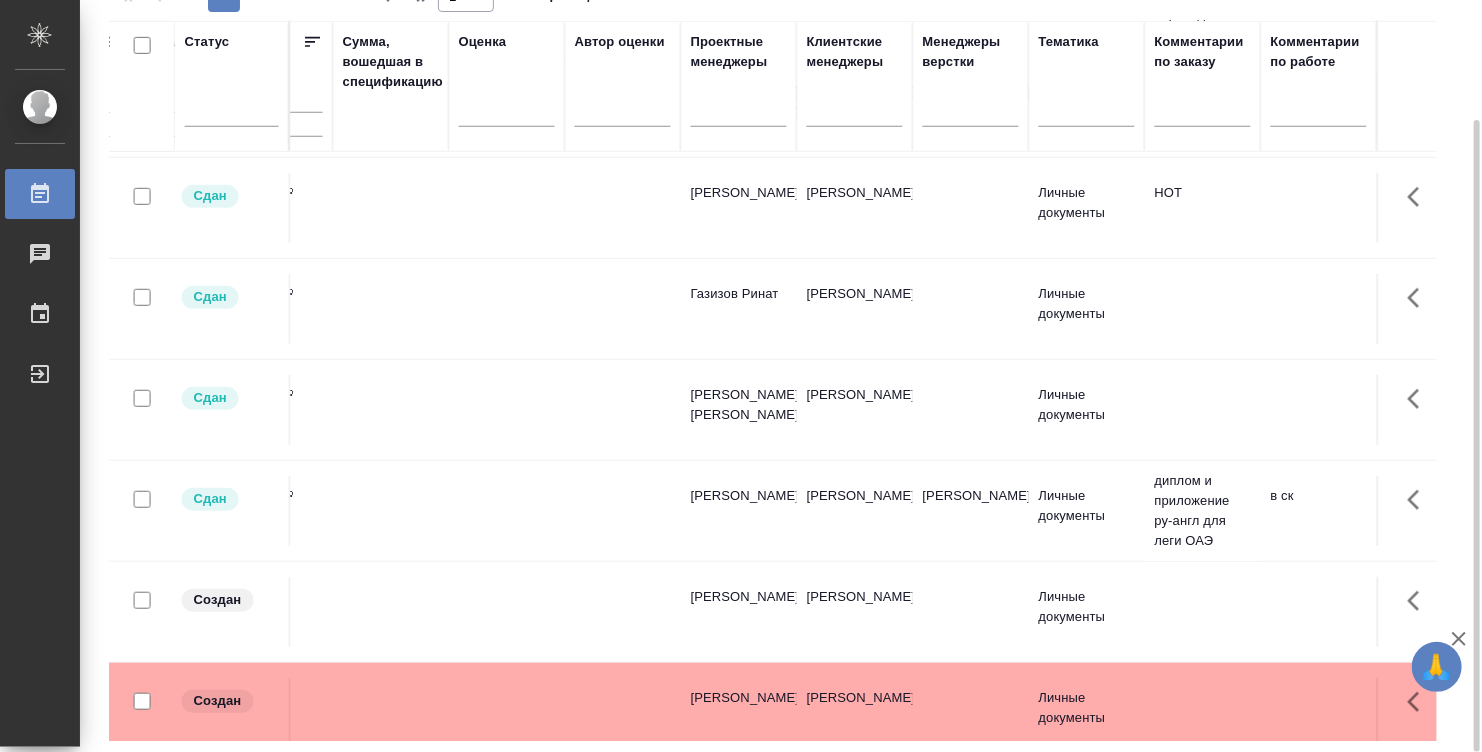 click on "диплом и приложение ру-англ для леги ОАЭ" at bounding box center (1203, -297) 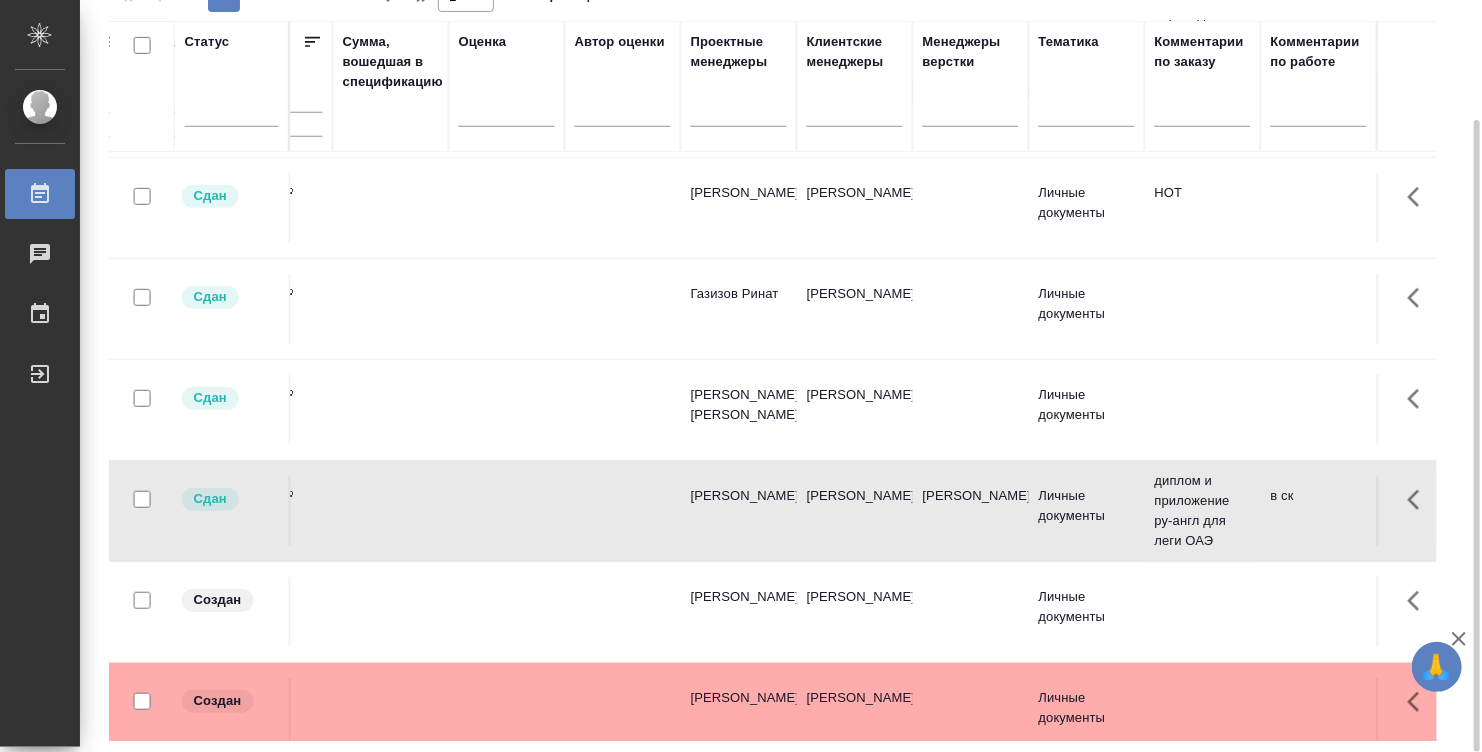 click on "диплом и приложение ру-англ для леги ОАЭ" at bounding box center (1203, -297) 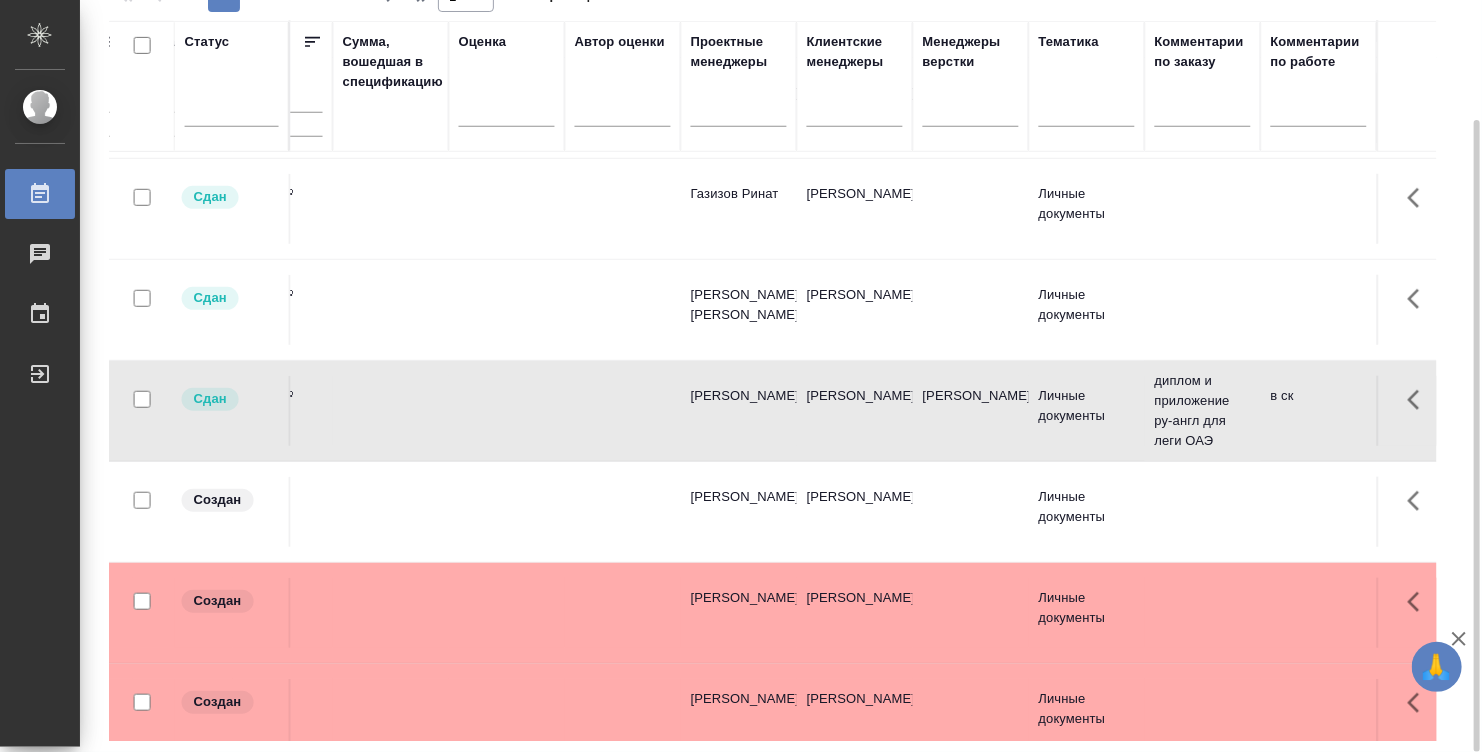 scroll, scrollTop: 600, scrollLeft: 1580, axis: both 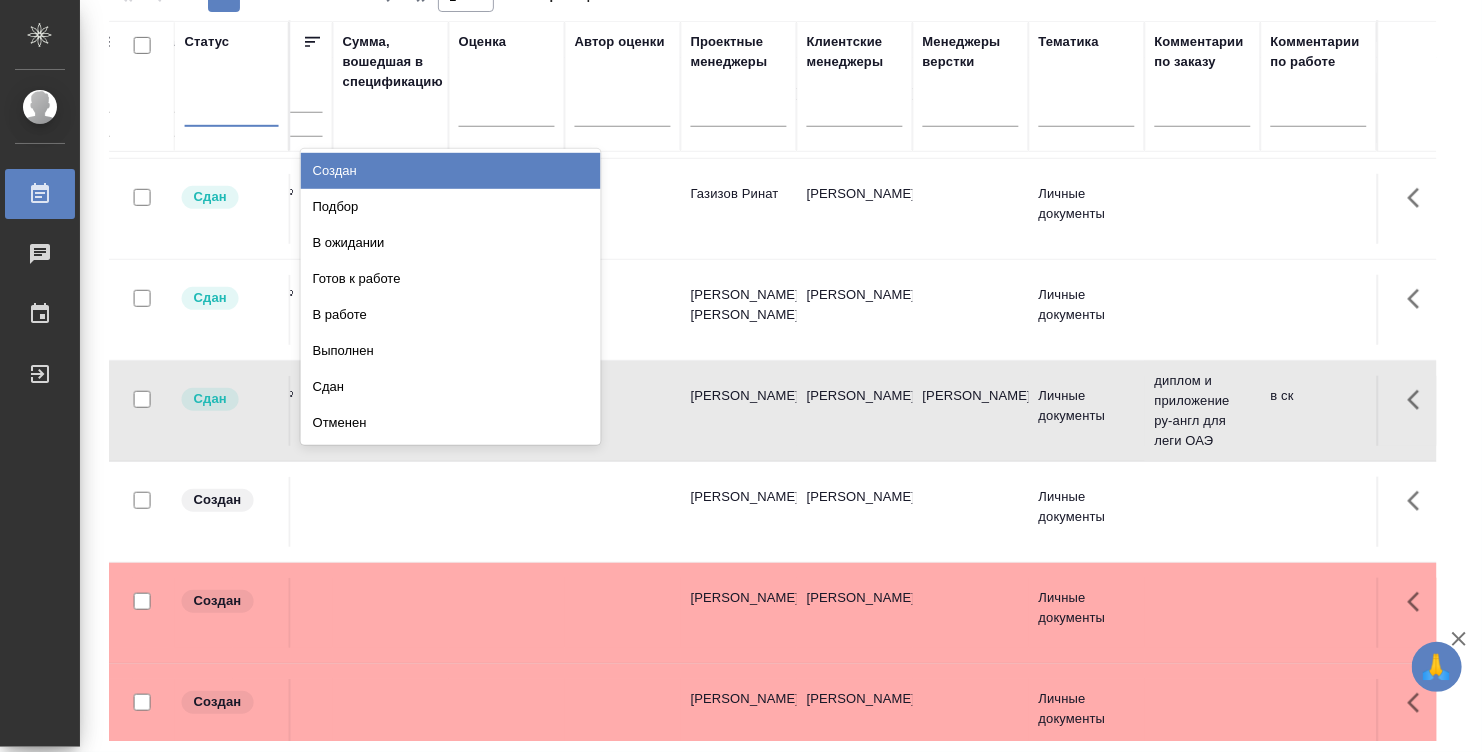 click at bounding box center [232, 107] 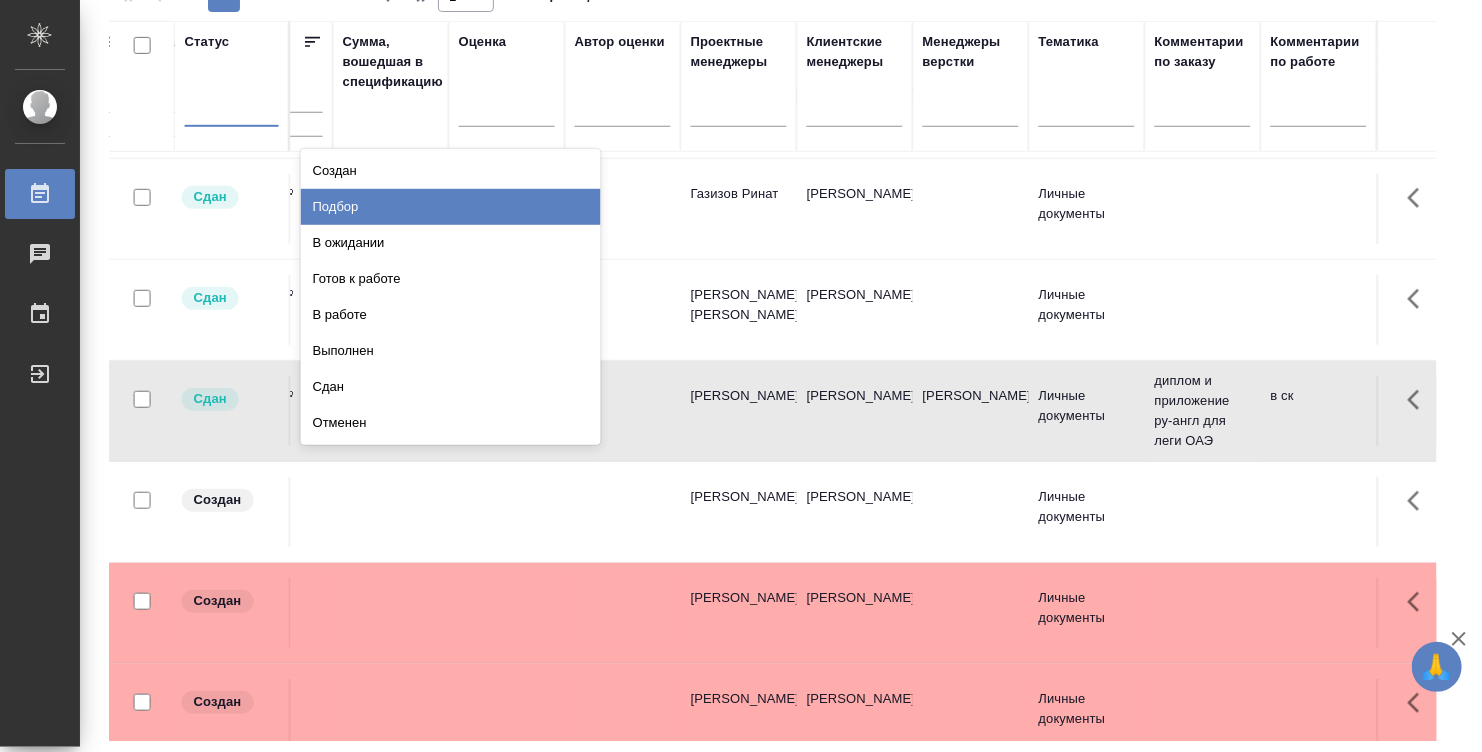 click on "Подбор" at bounding box center (451, 207) 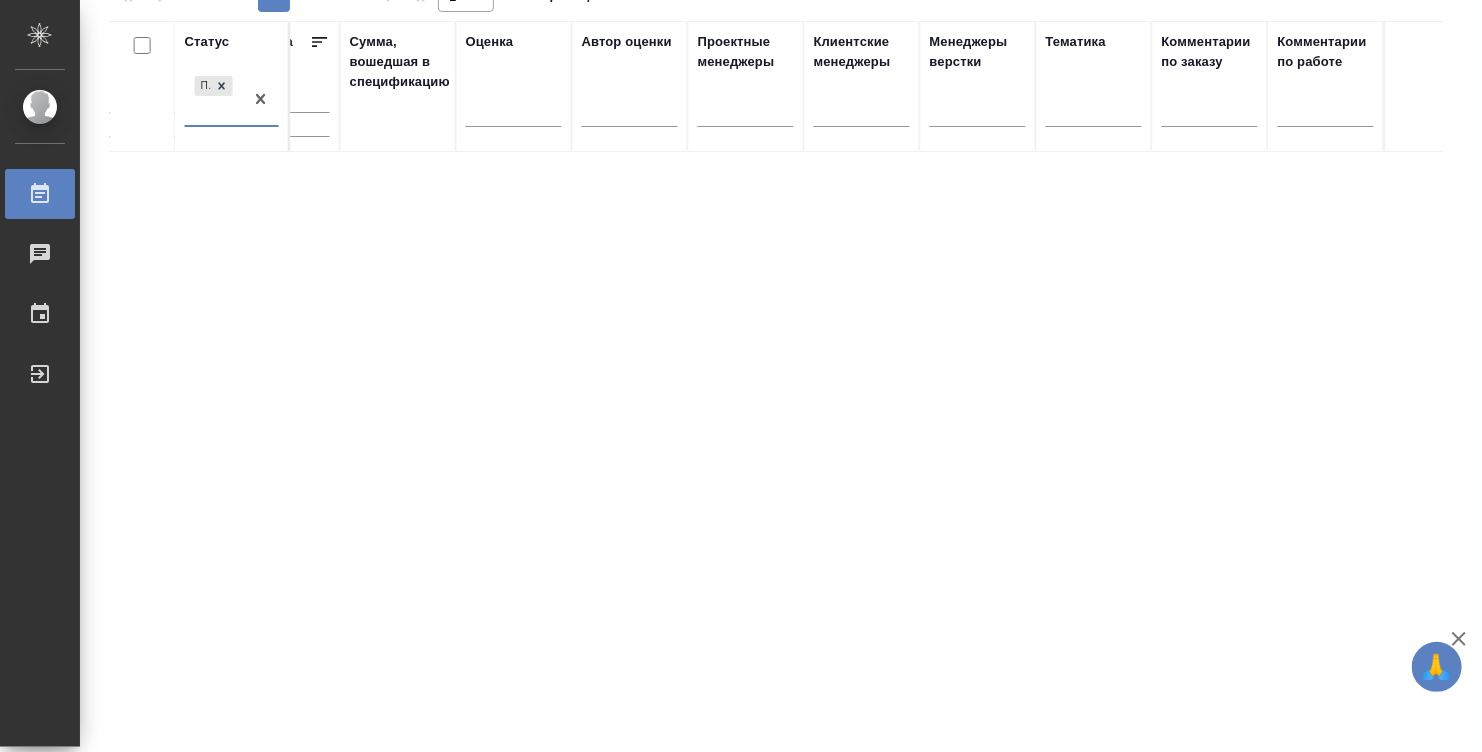 scroll, scrollTop: 0, scrollLeft: 1556, axis: horizontal 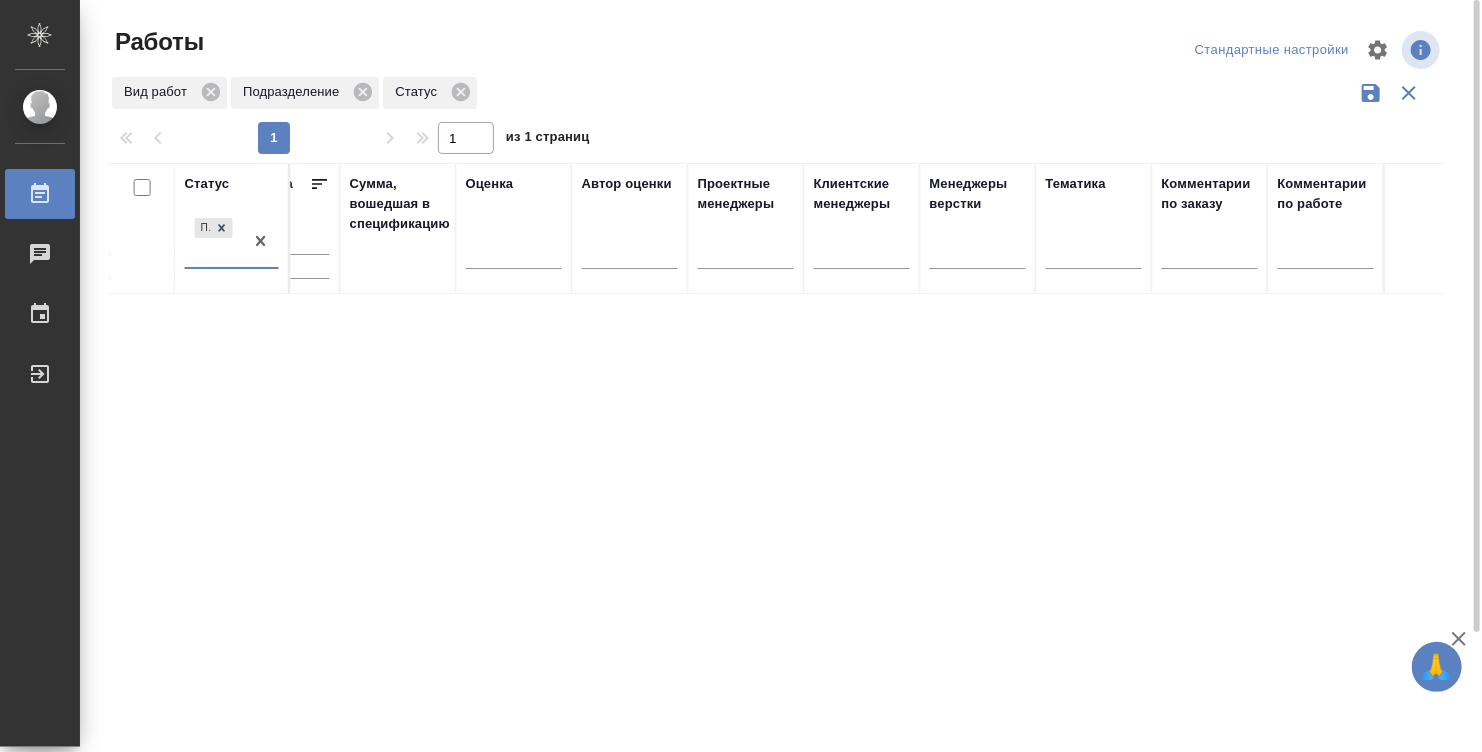 click on "Статус   option Подбор, selected.     0 results available. Select is focused ,type to refine list, press Down to open the menu,  press left to focus selected values Подбор Код Клиент Вид работ Перевод Языковая пара   Подразделение Прямая загрузка (шаблонные документы) Автор последнего изменения Исполнитель   Дата начала Дата сдачи Ед. изм   Кол-во Цена [PERSON_NAME], вошедшая в спецификацию Оценка   Автор оценки Проектные менеджеры   Клиентские менеджеры   Менеджеры верстки   Тематика   Комментарии по заказу Комментарии по работе" at bounding box center [777, 523] 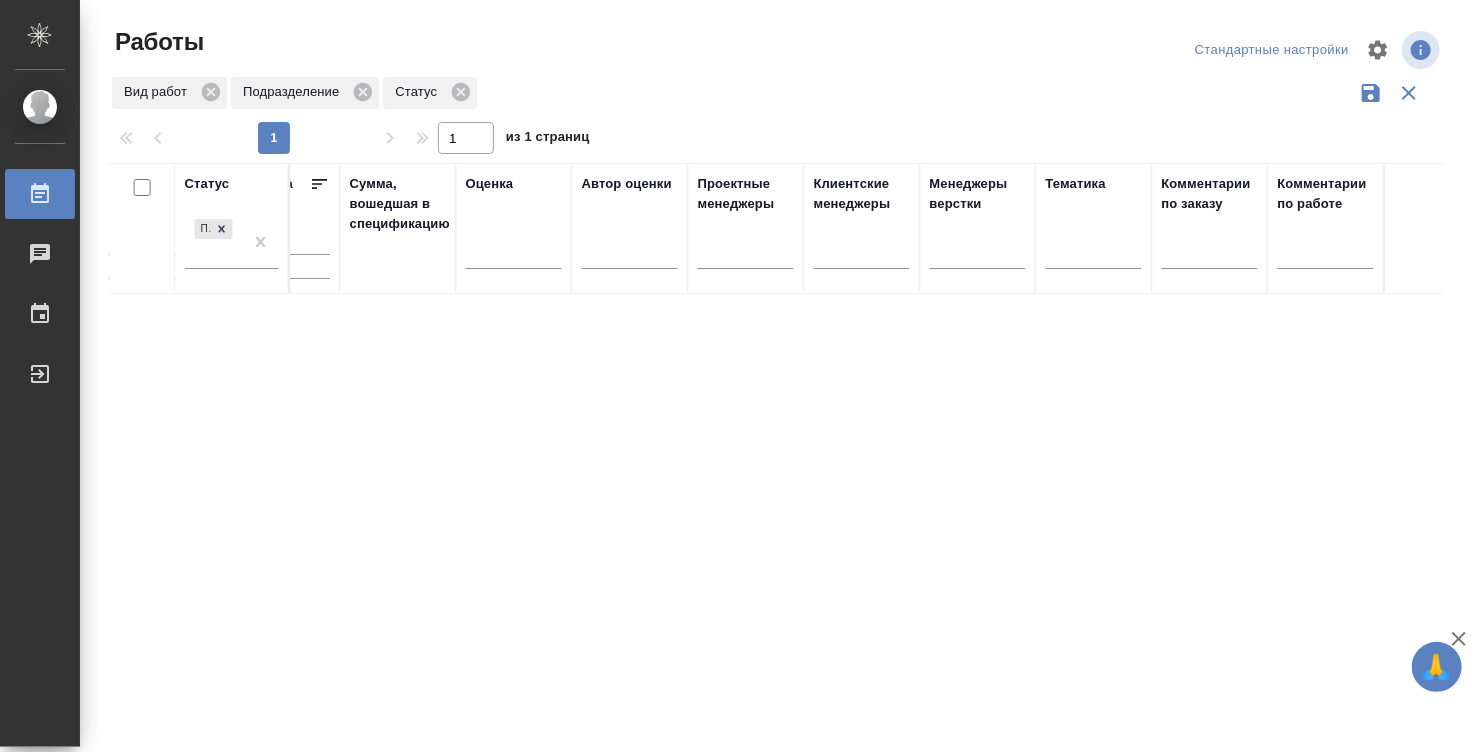 click at bounding box center (785, 50) 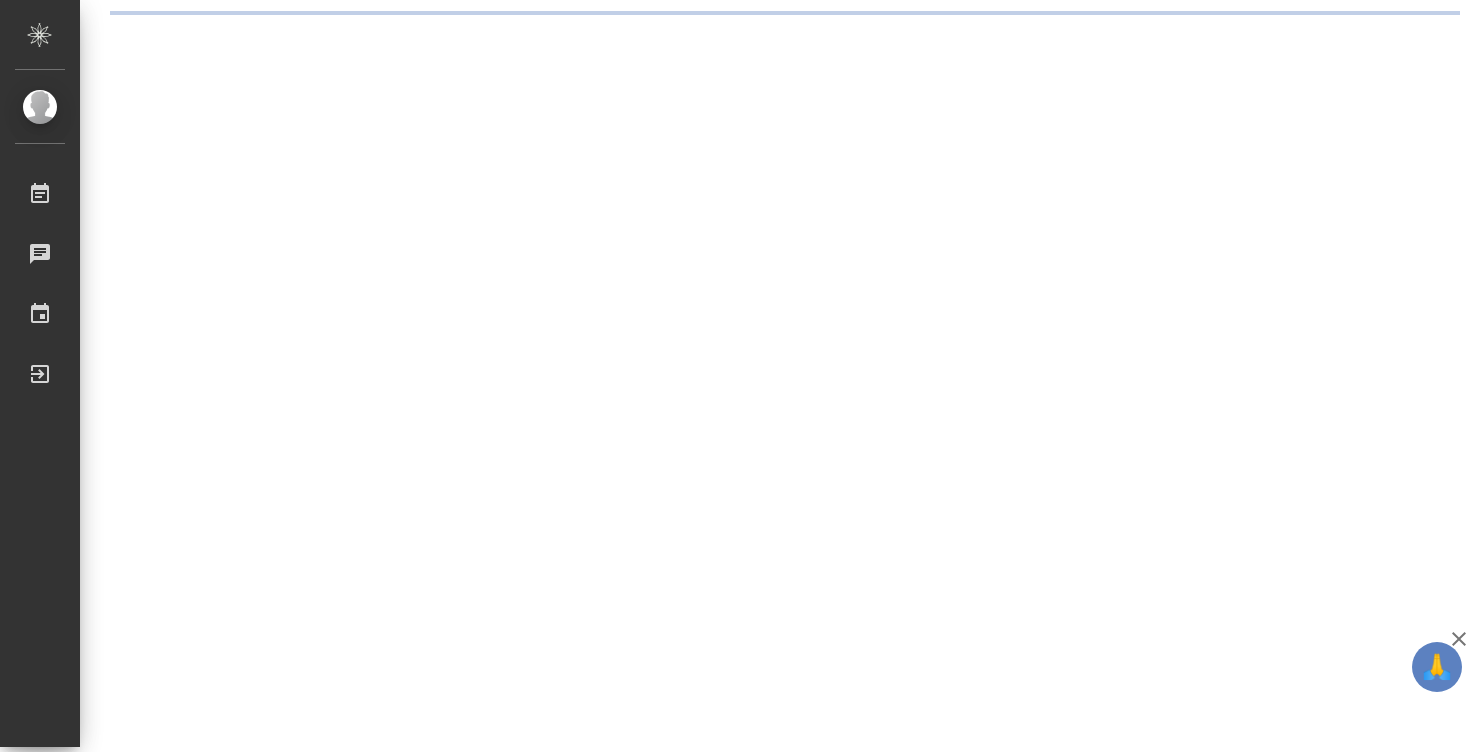 scroll, scrollTop: 0, scrollLeft: 0, axis: both 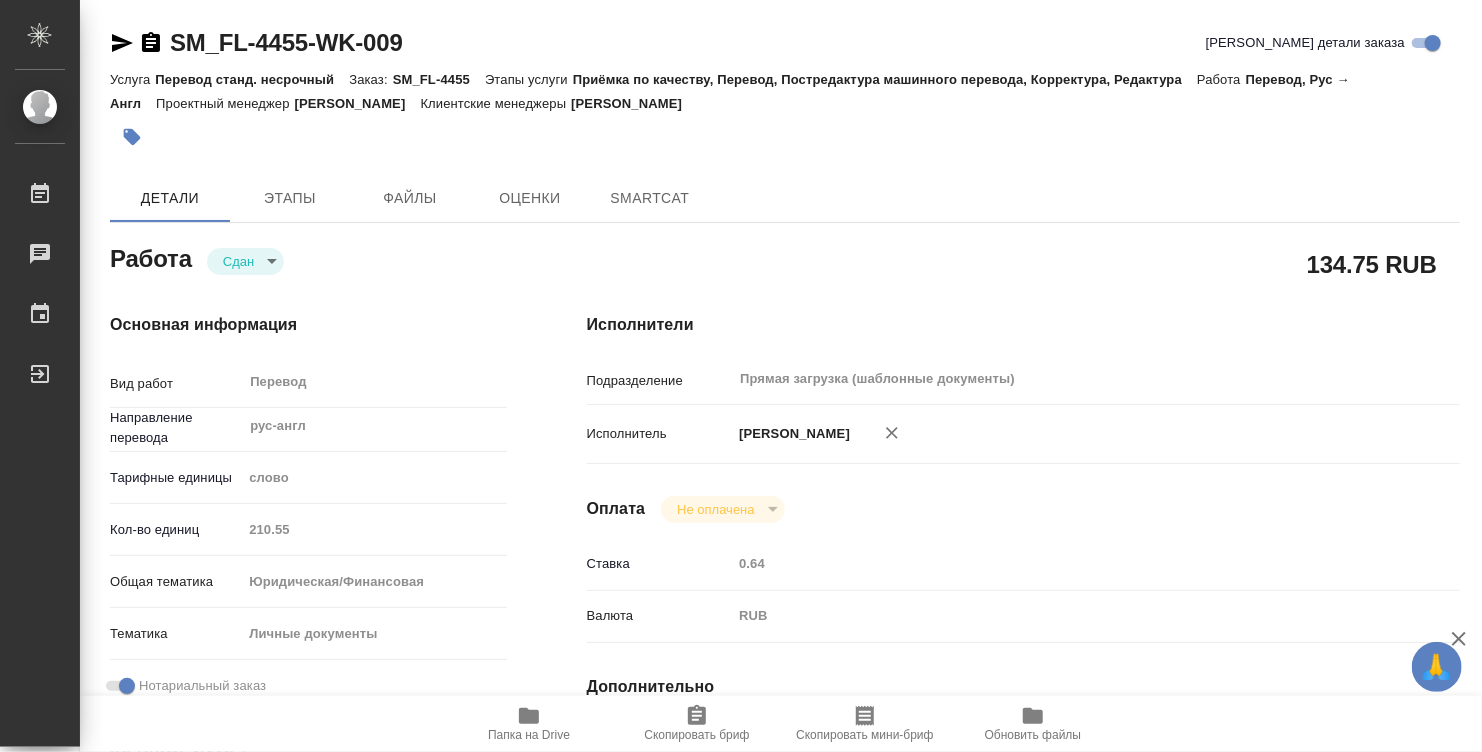 type on "x" 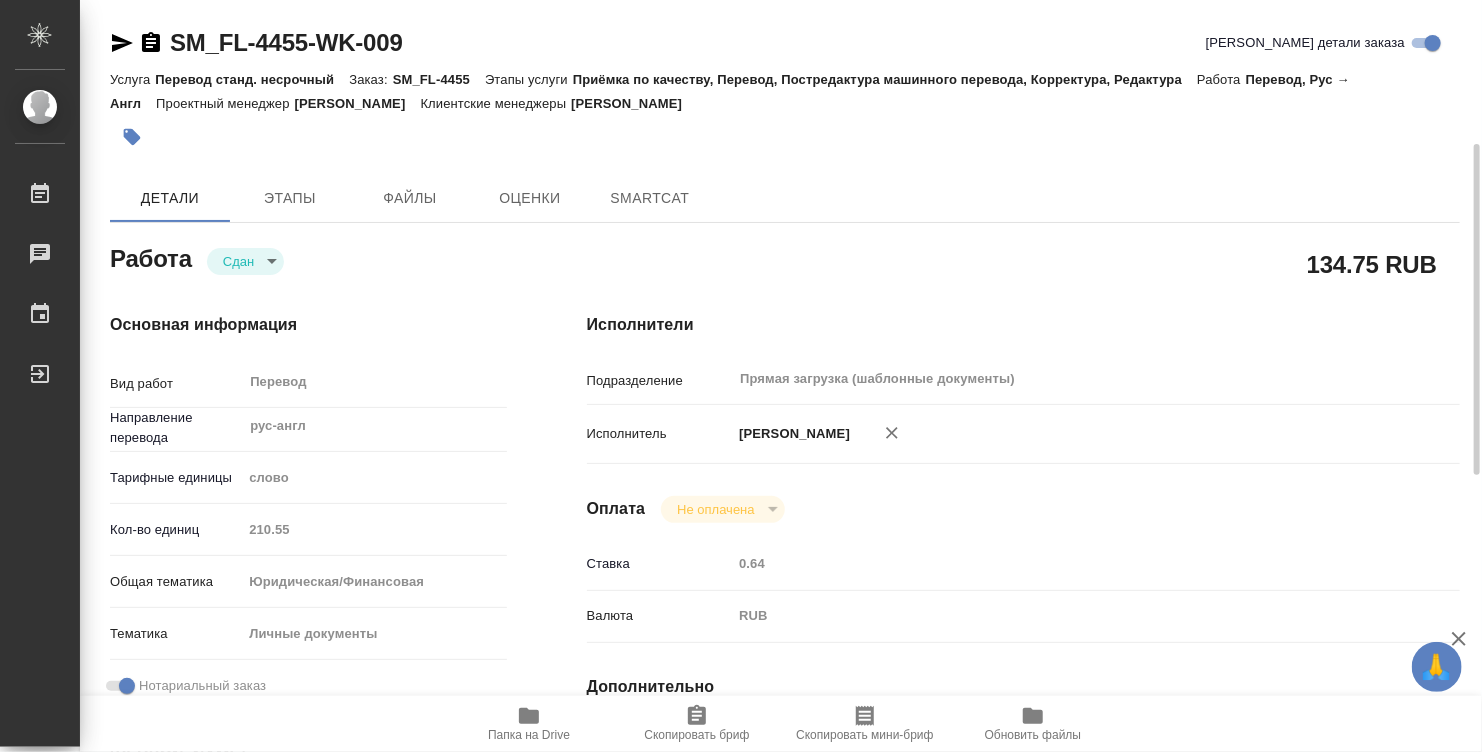 type on "x" 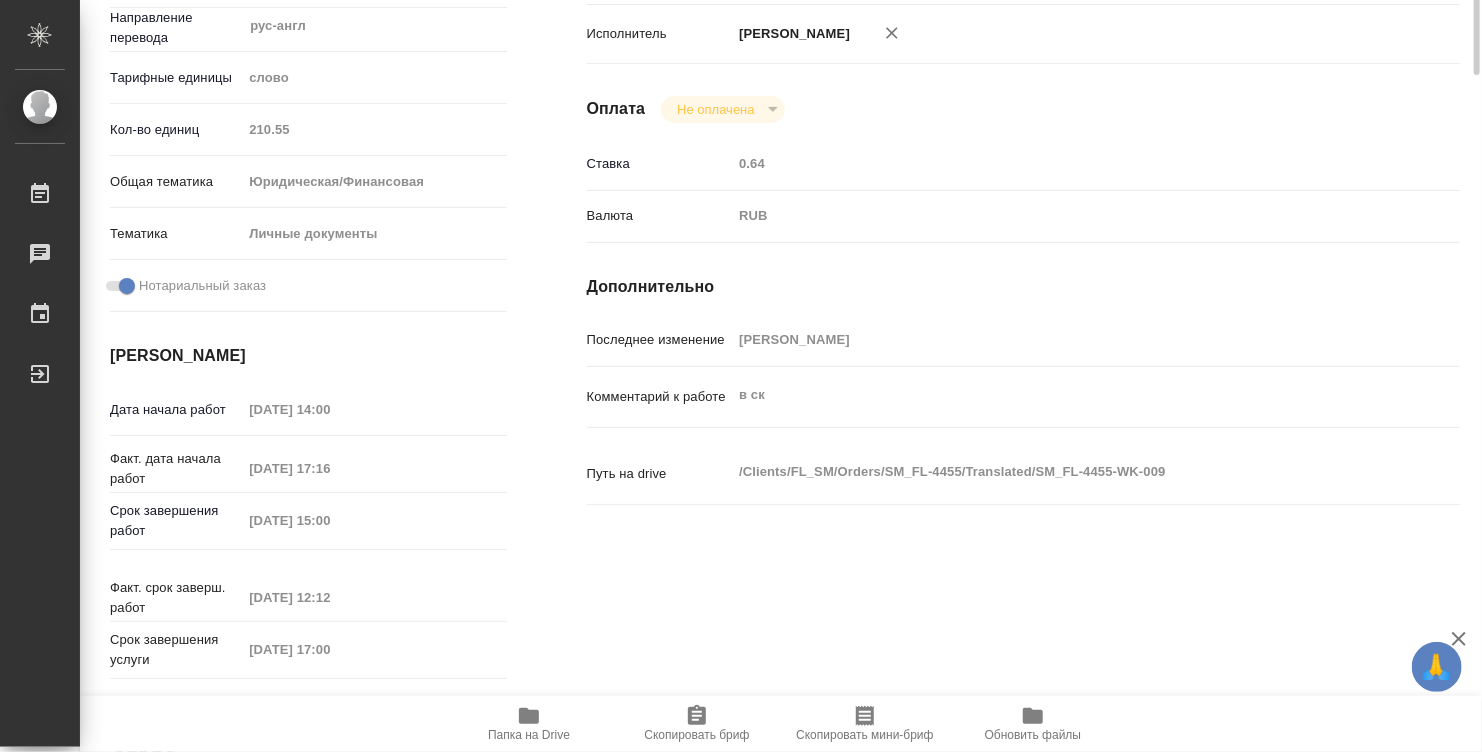 type on "x" 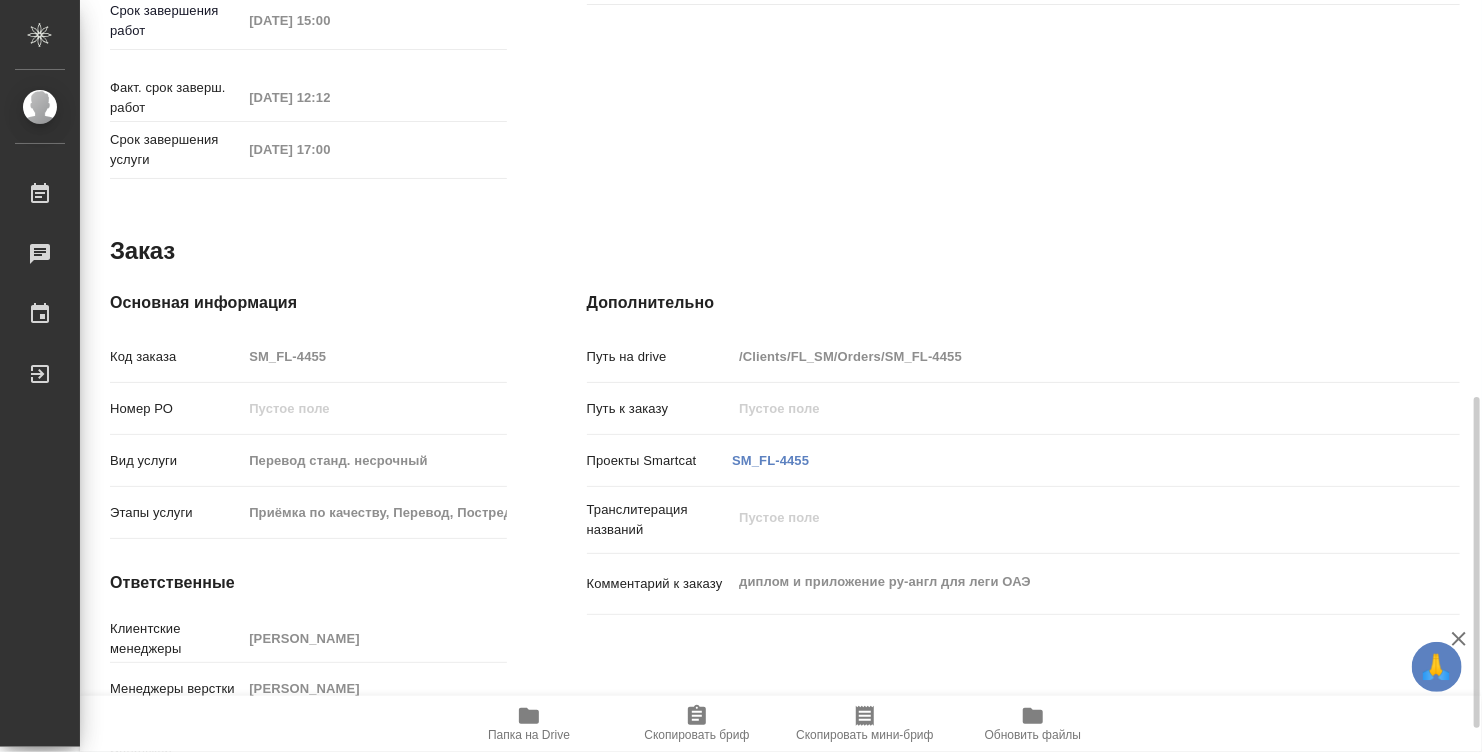 type on "x" 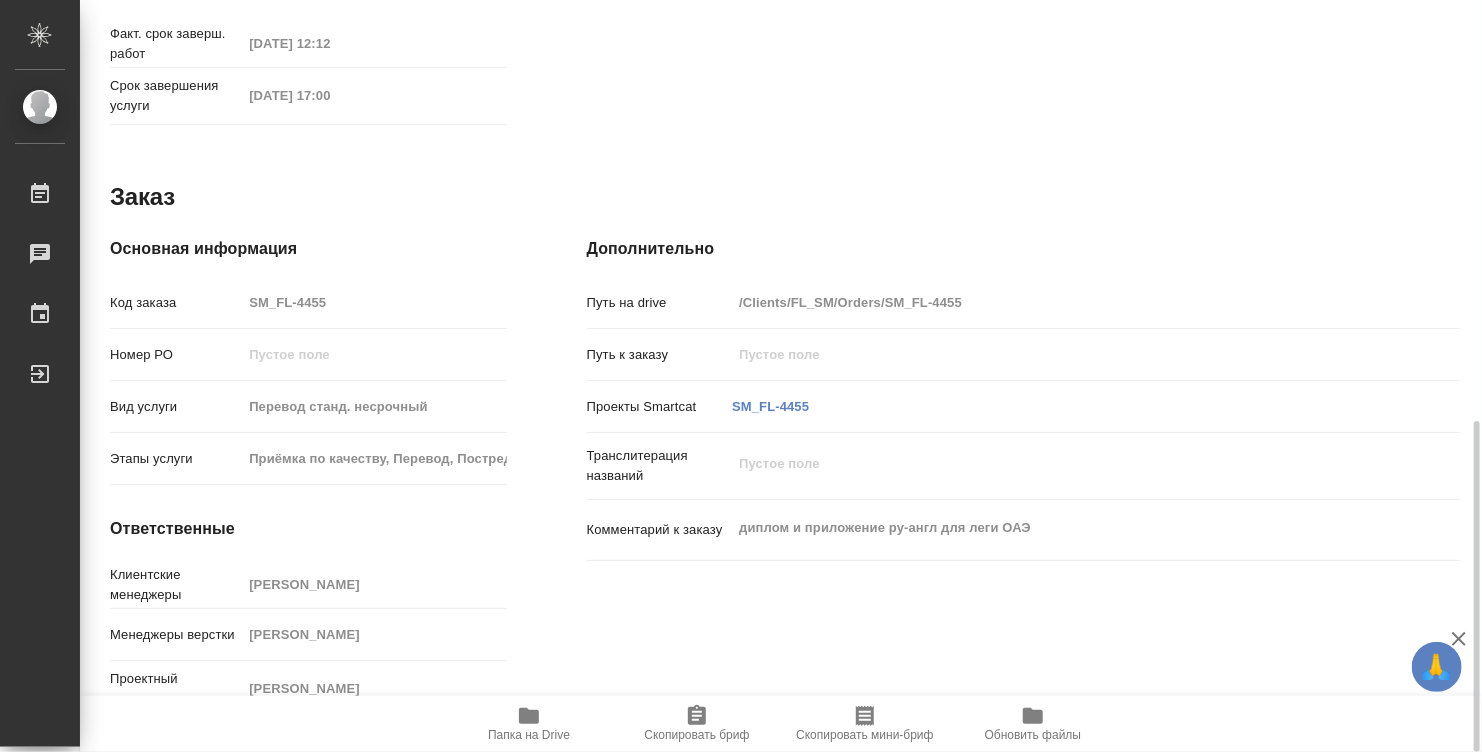 type on "x" 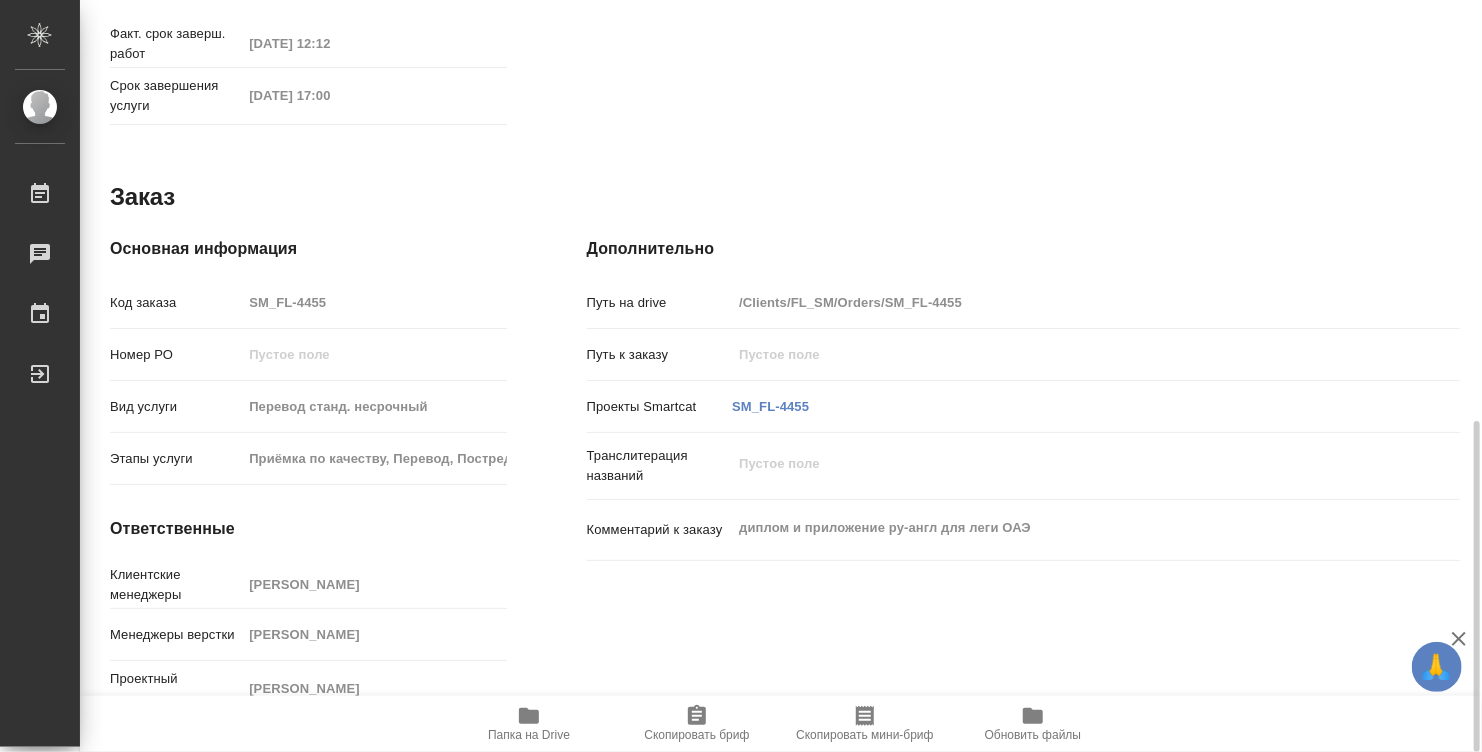 type on "x" 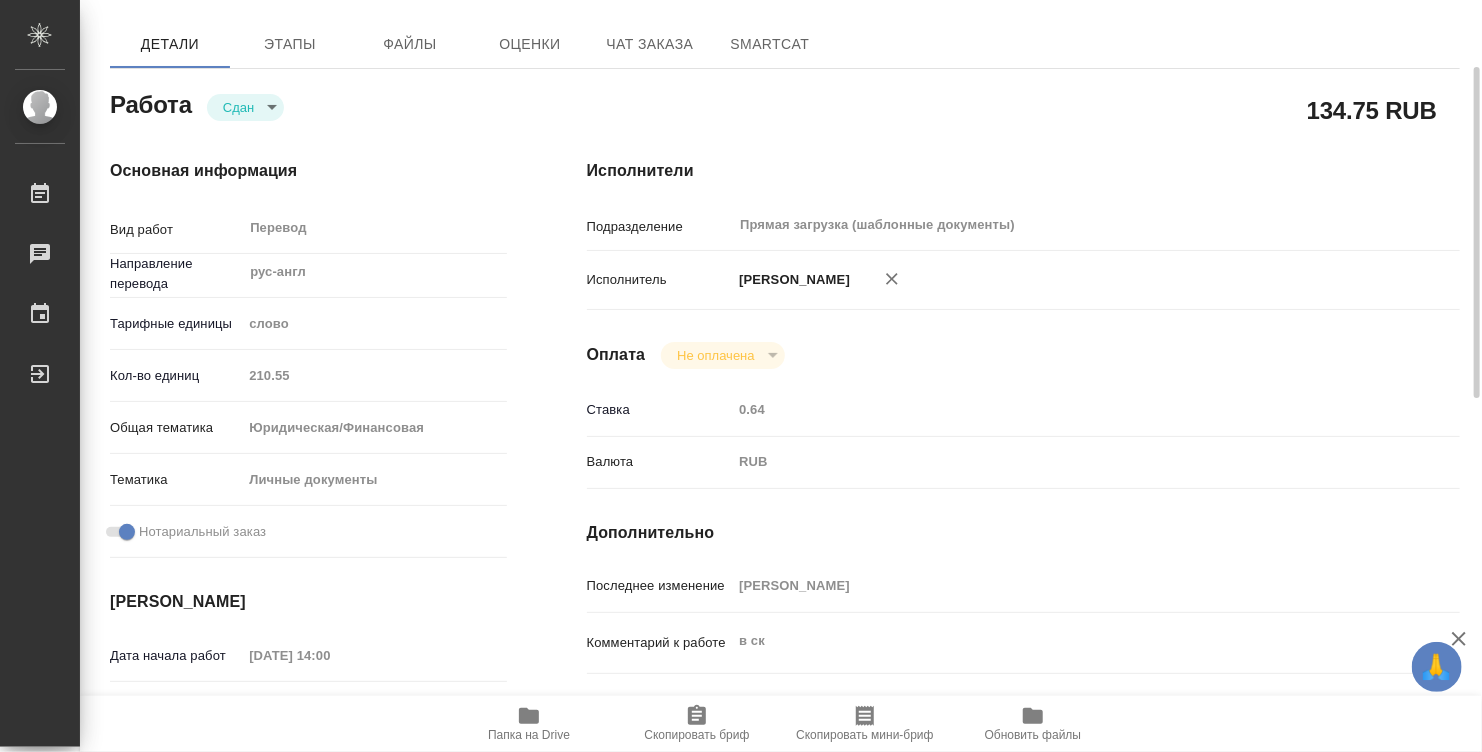 scroll, scrollTop: 0, scrollLeft: 0, axis: both 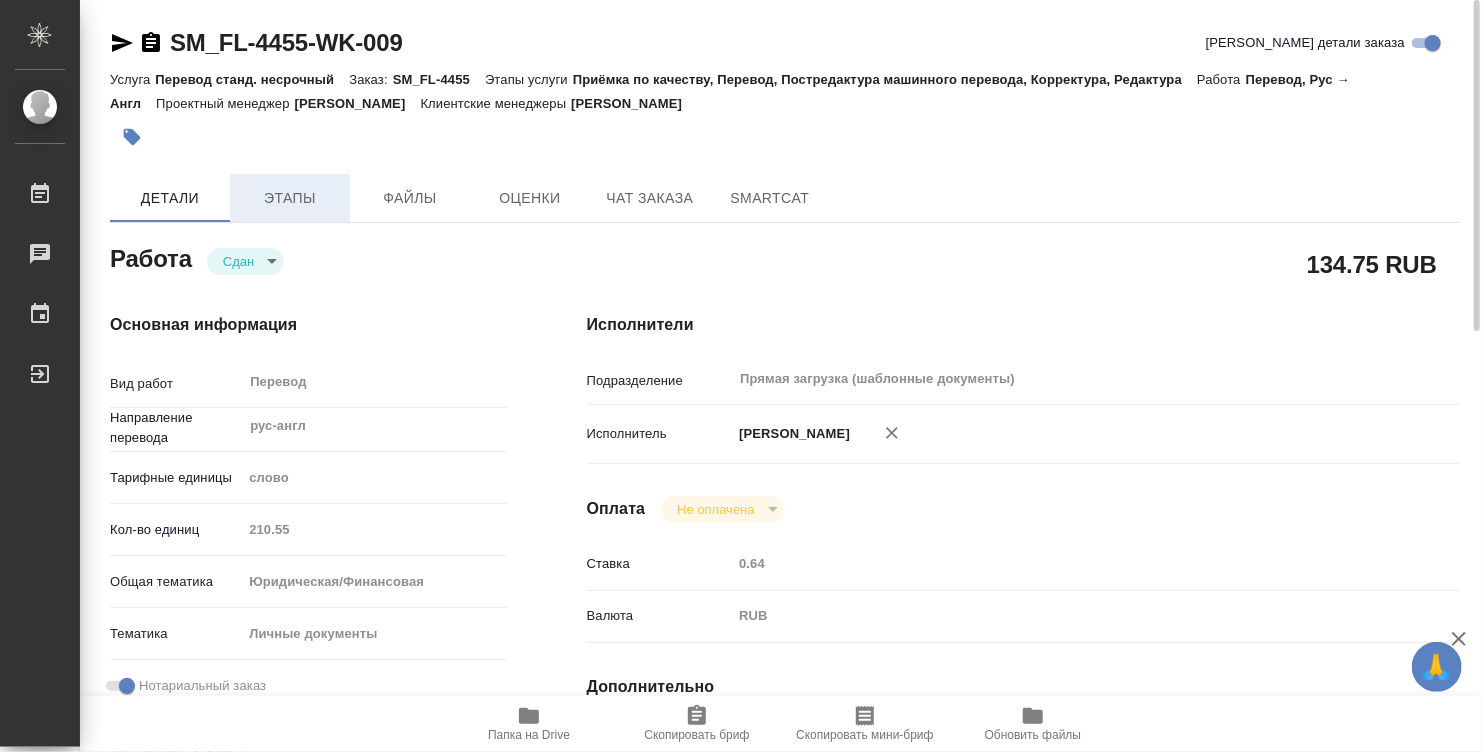 click on "Этапы" at bounding box center [290, 198] 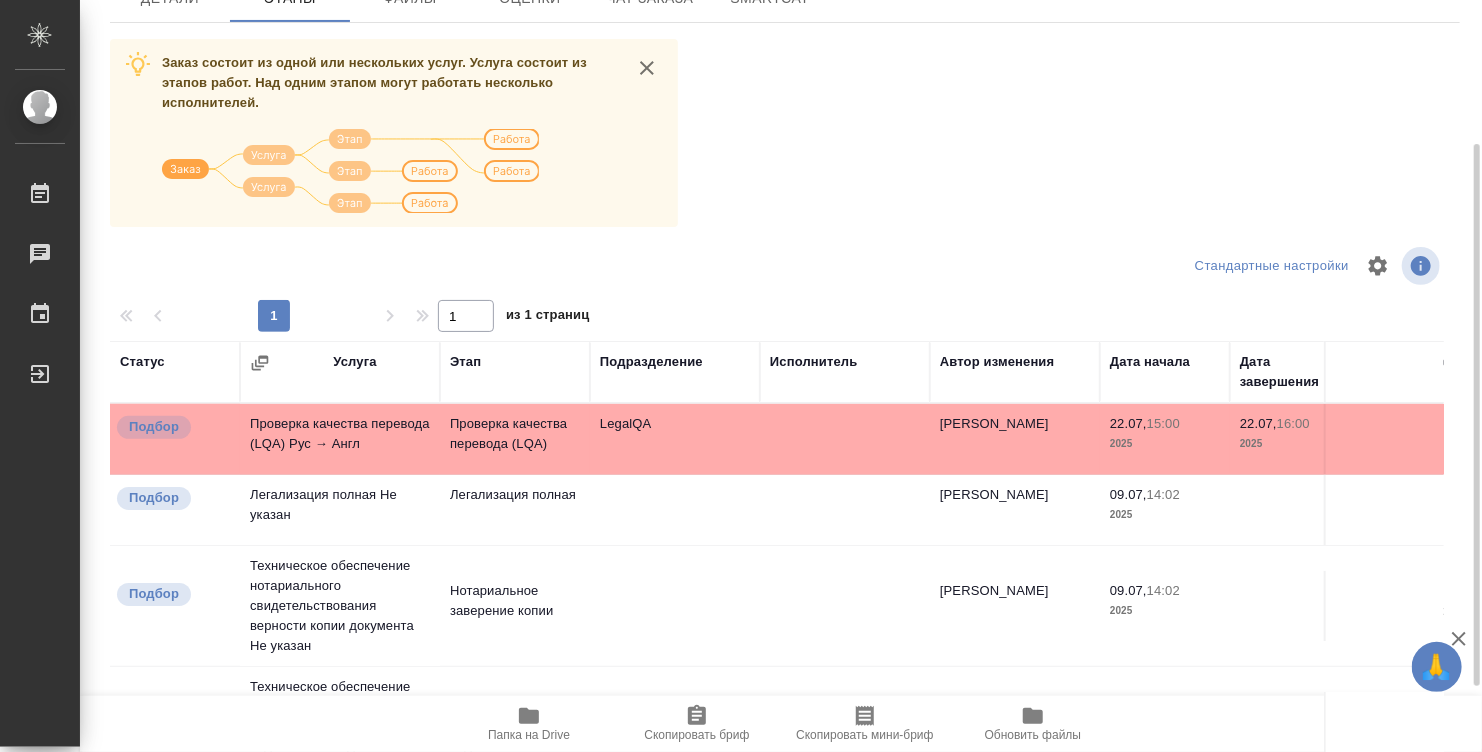 scroll, scrollTop: 290, scrollLeft: 0, axis: vertical 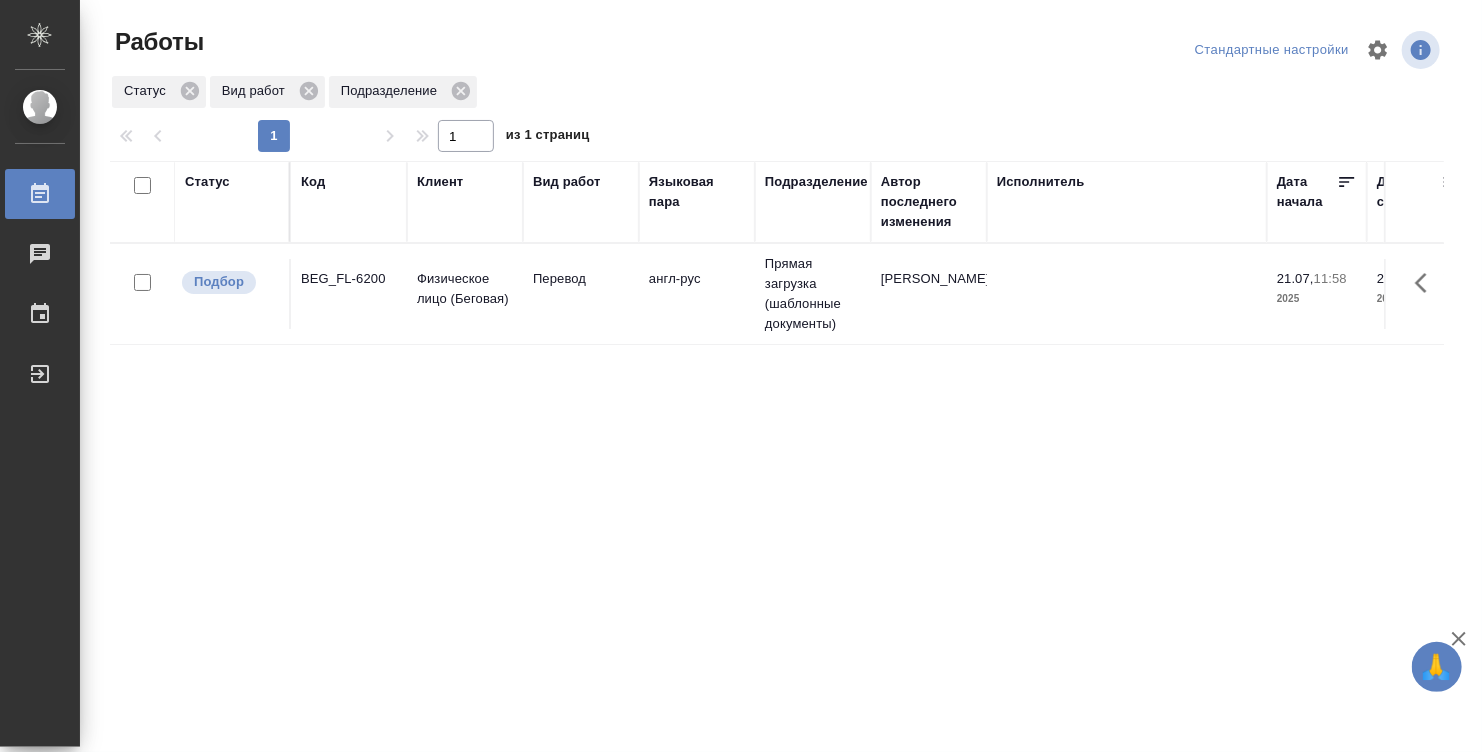 click on "Физическое лицо (Беговая)" at bounding box center [465, 289] 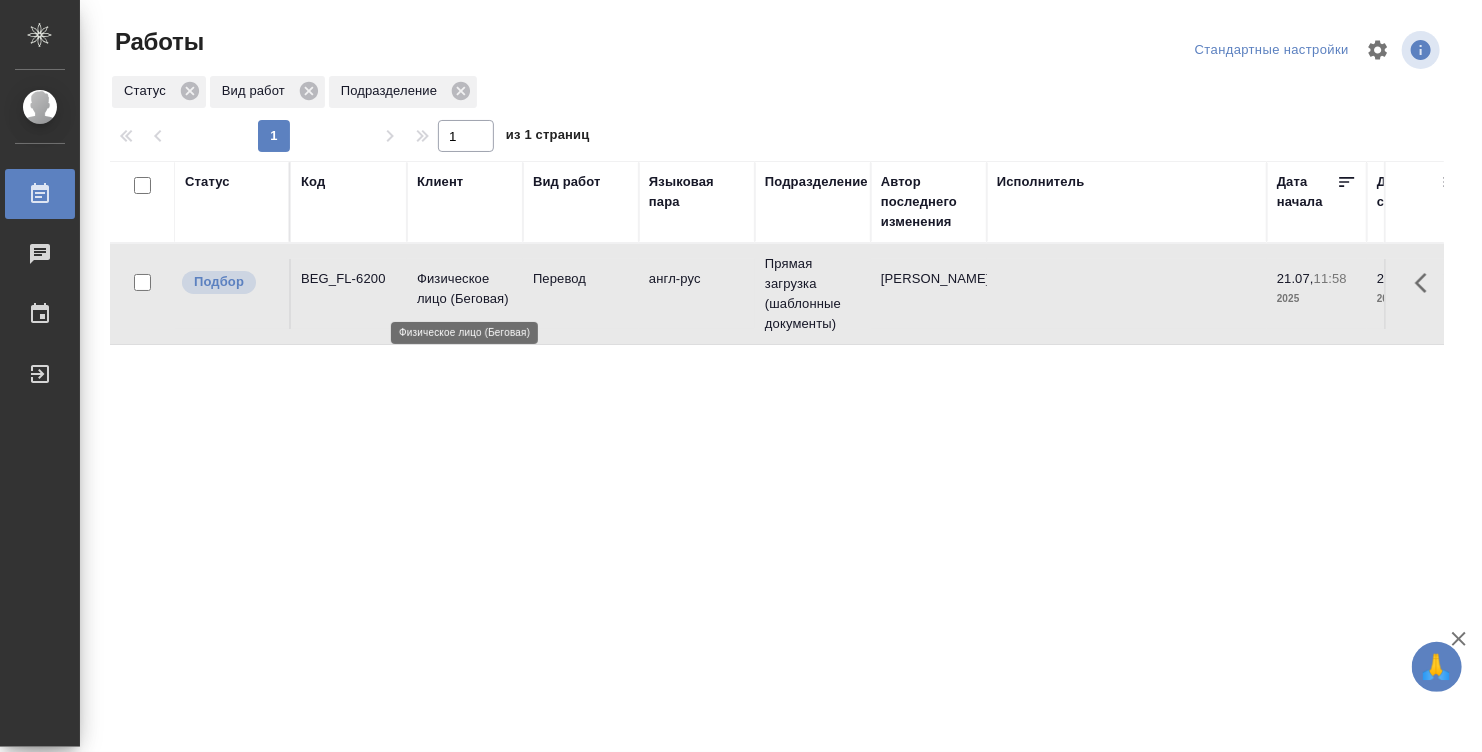 click on "Физическое лицо (Беговая)" at bounding box center (465, 289) 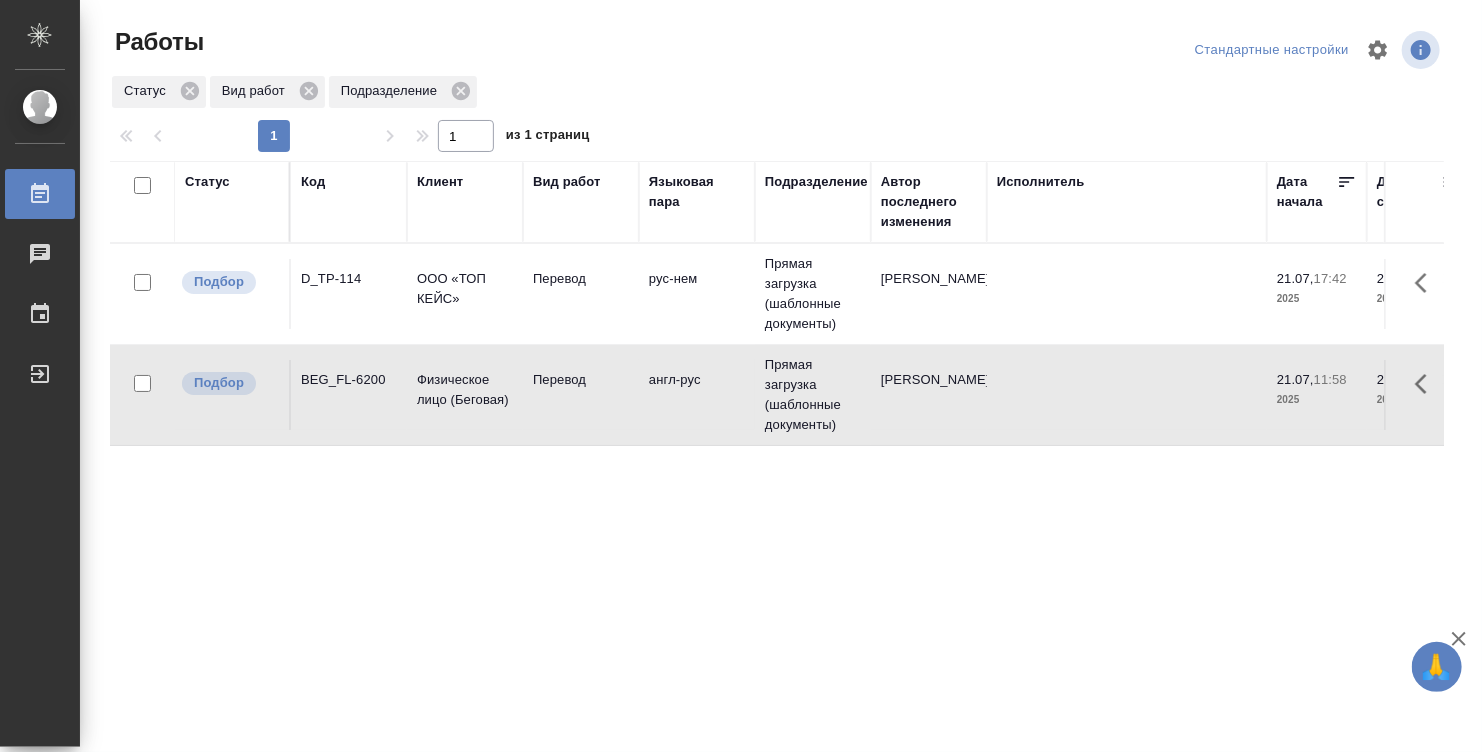 click on "рус-нем" at bounding box center (697, 294) 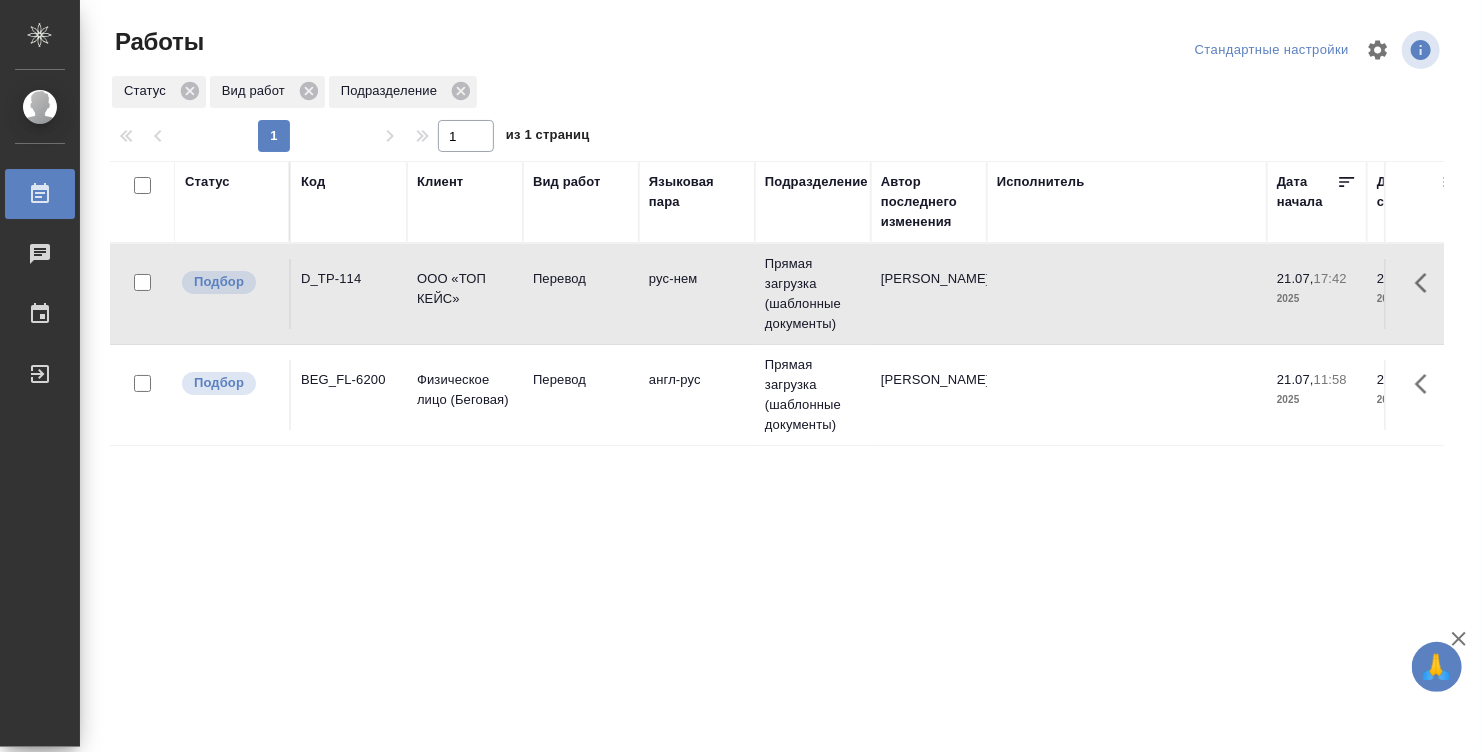 click on "рус-нем" at bounding box center [697, 294] 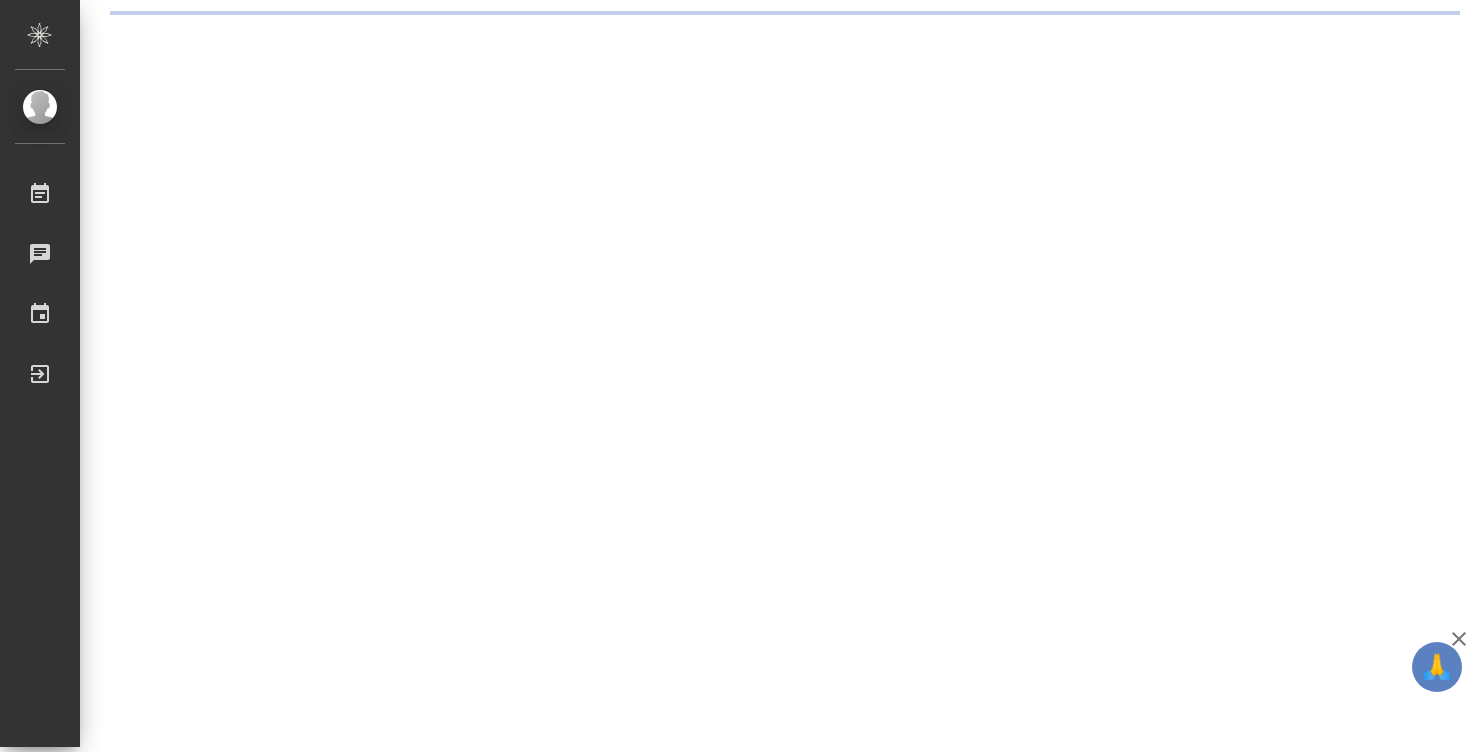 scroll, scrollTop: 0, scrollLeft: 0, axis: both 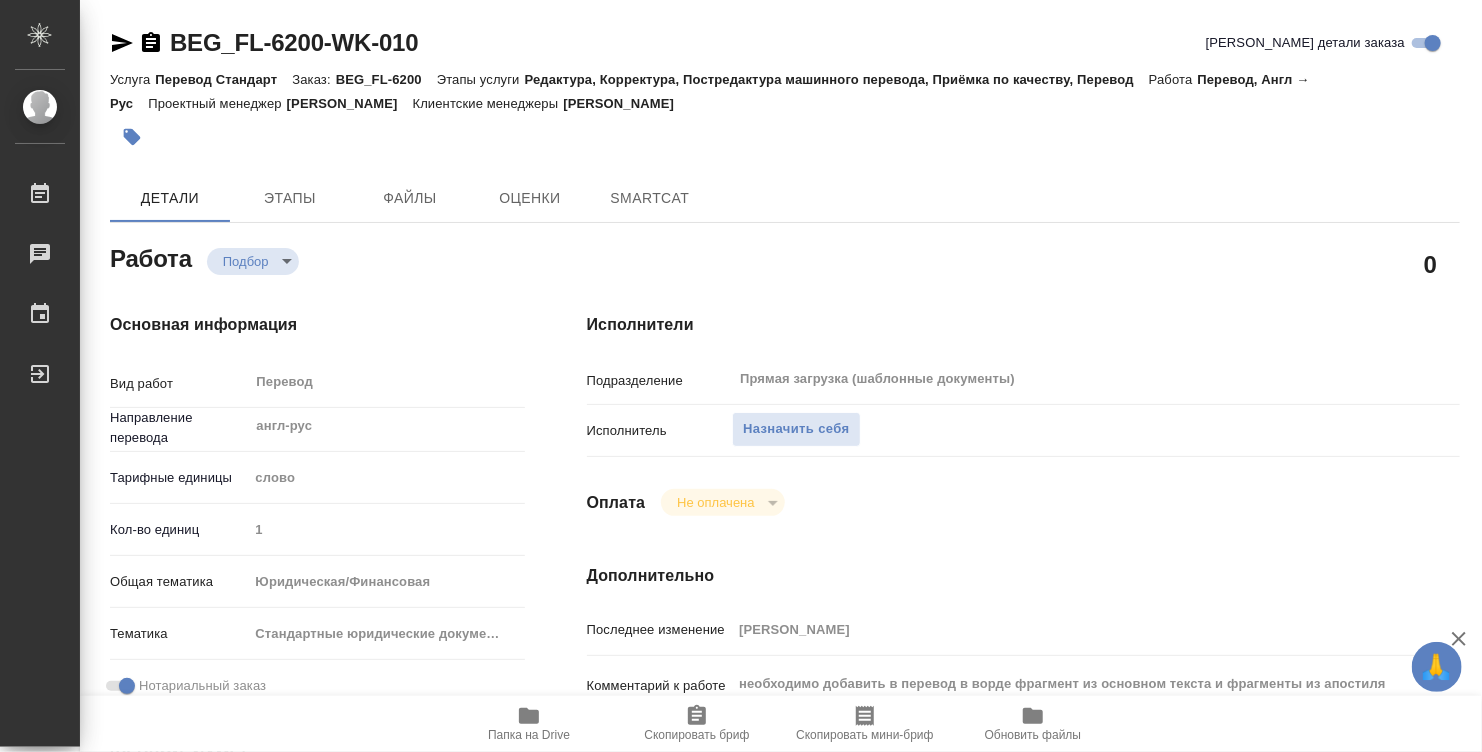 type on "x" 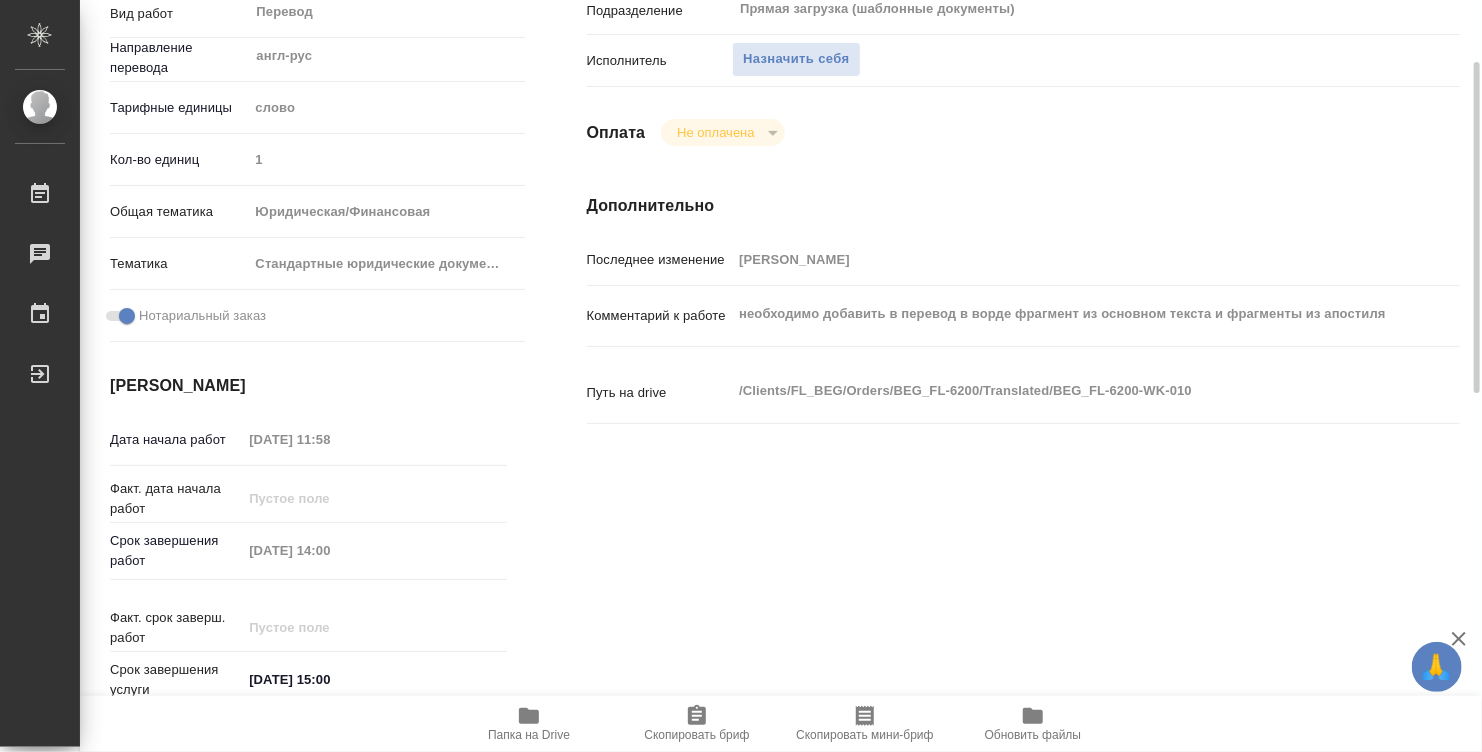 type on "x" 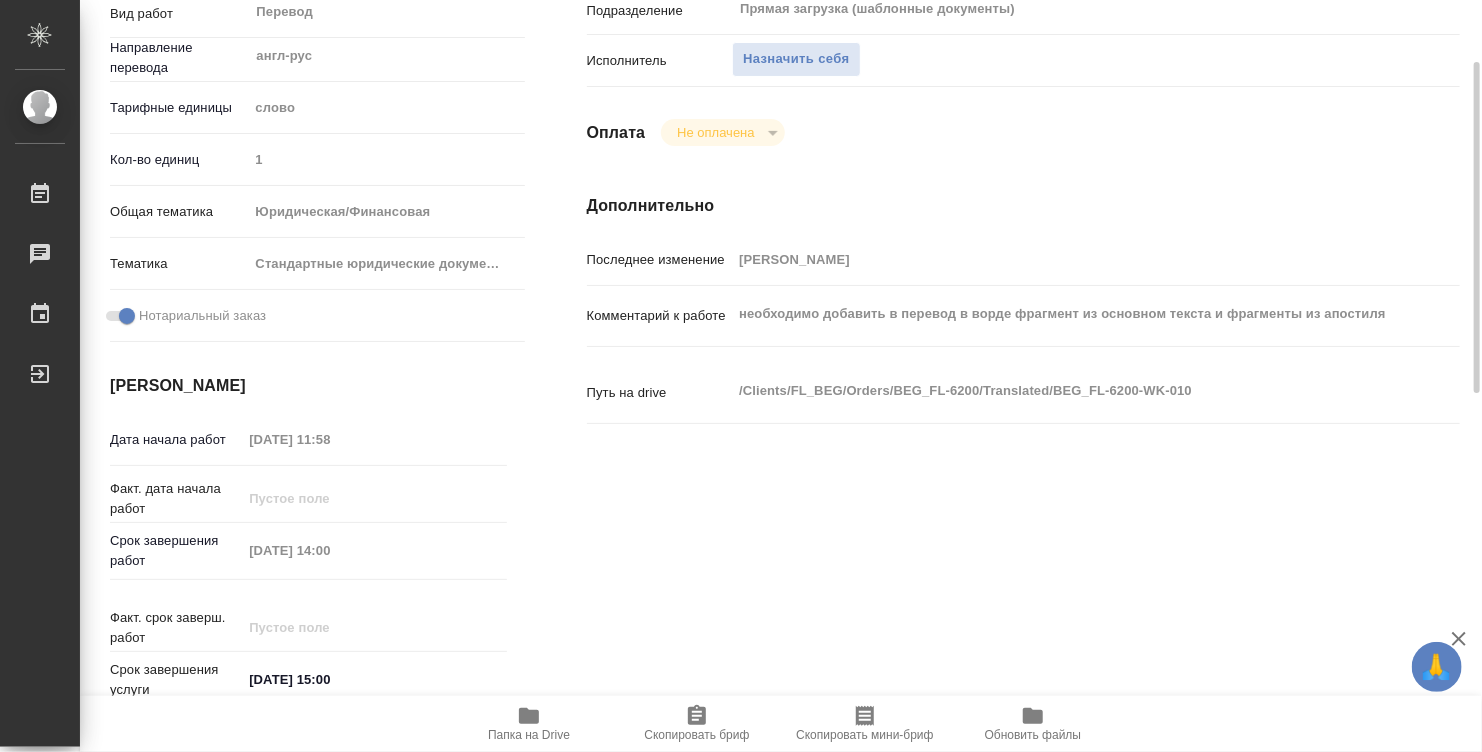 type on "x" 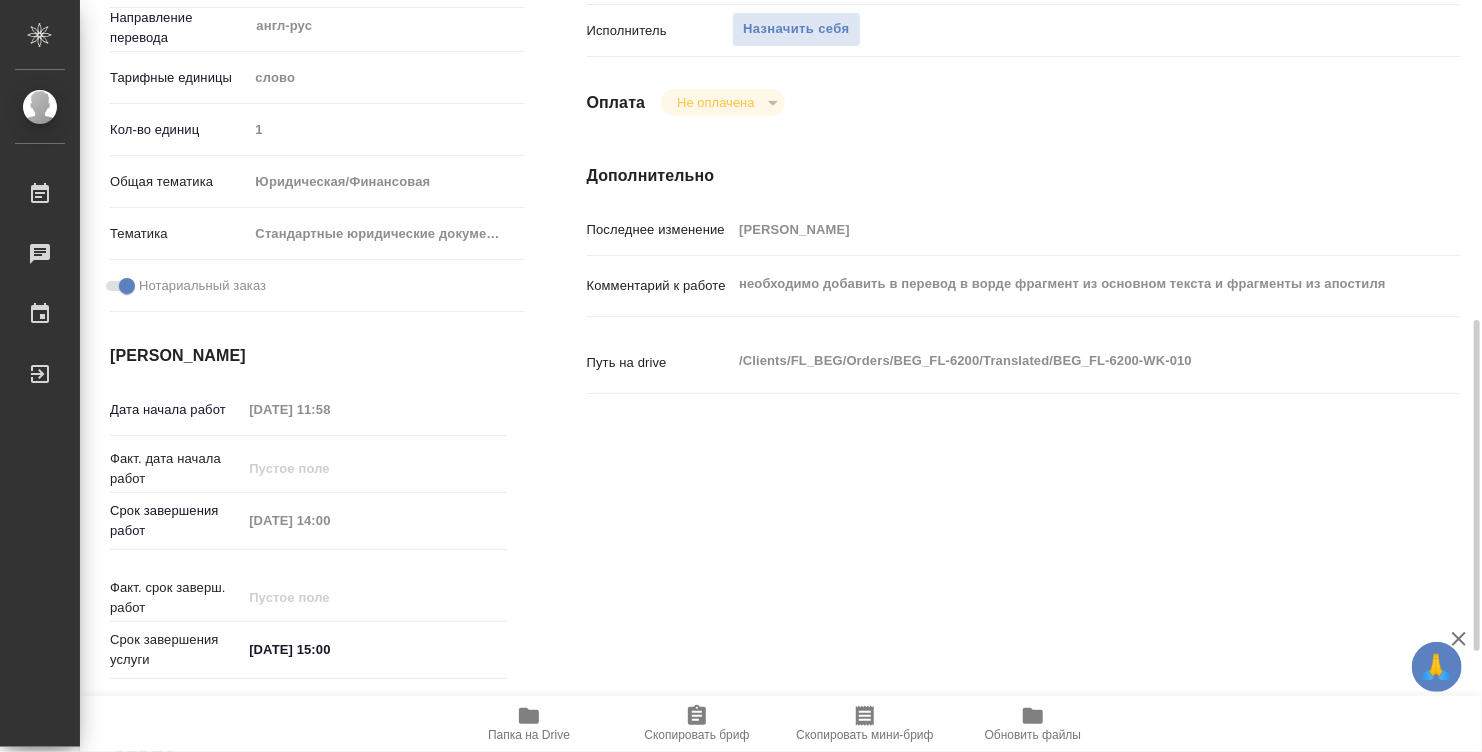 scroll, scrollTop: 700, scrollLeft: 0, axis: vertical 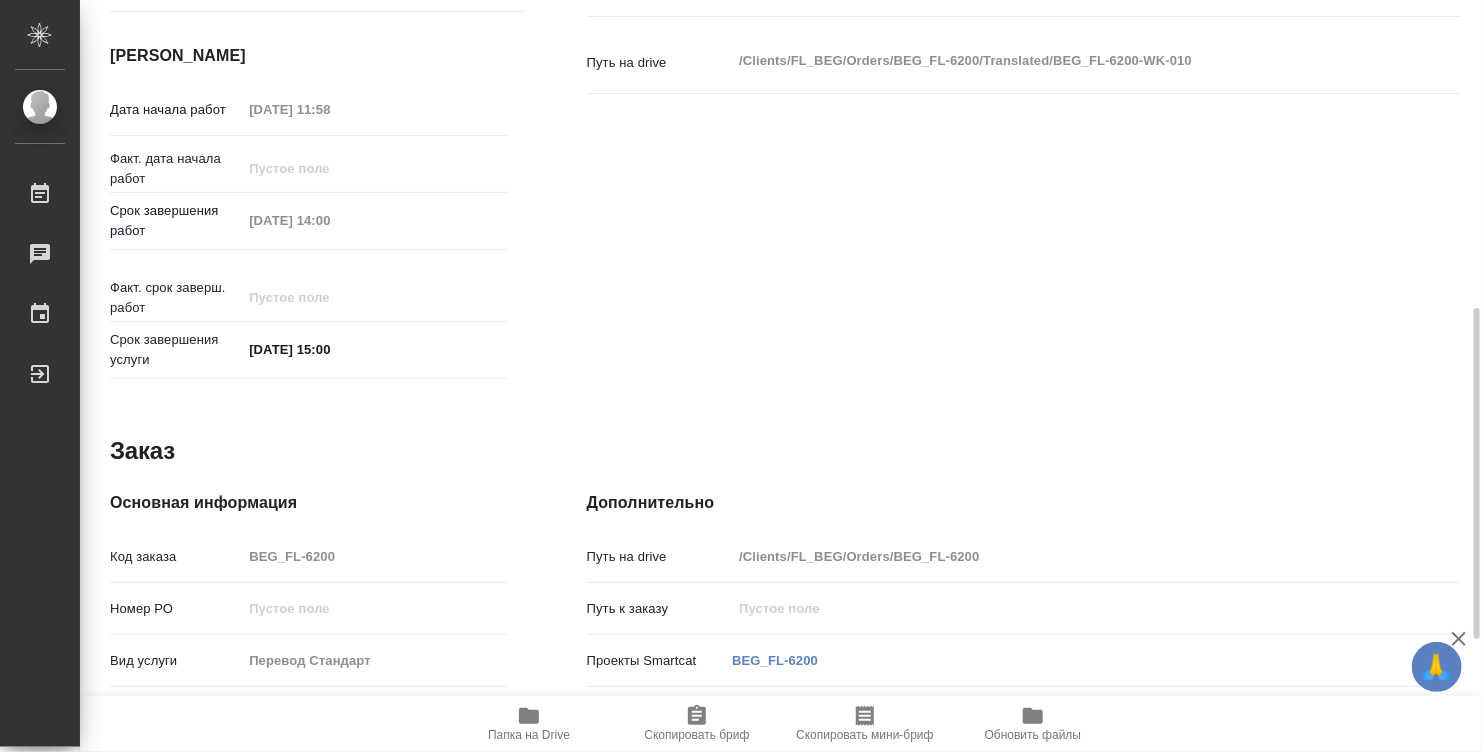 type on "x" 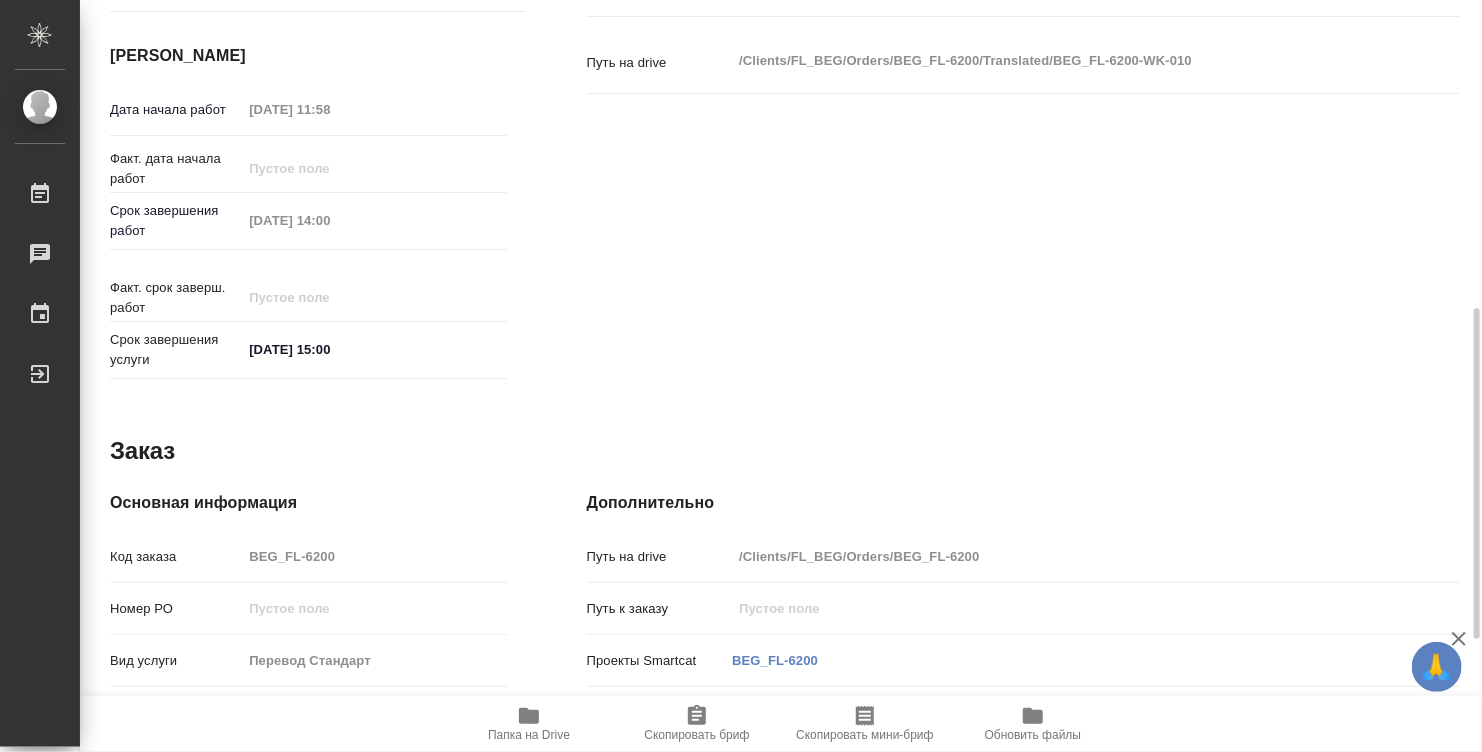 type on "x" 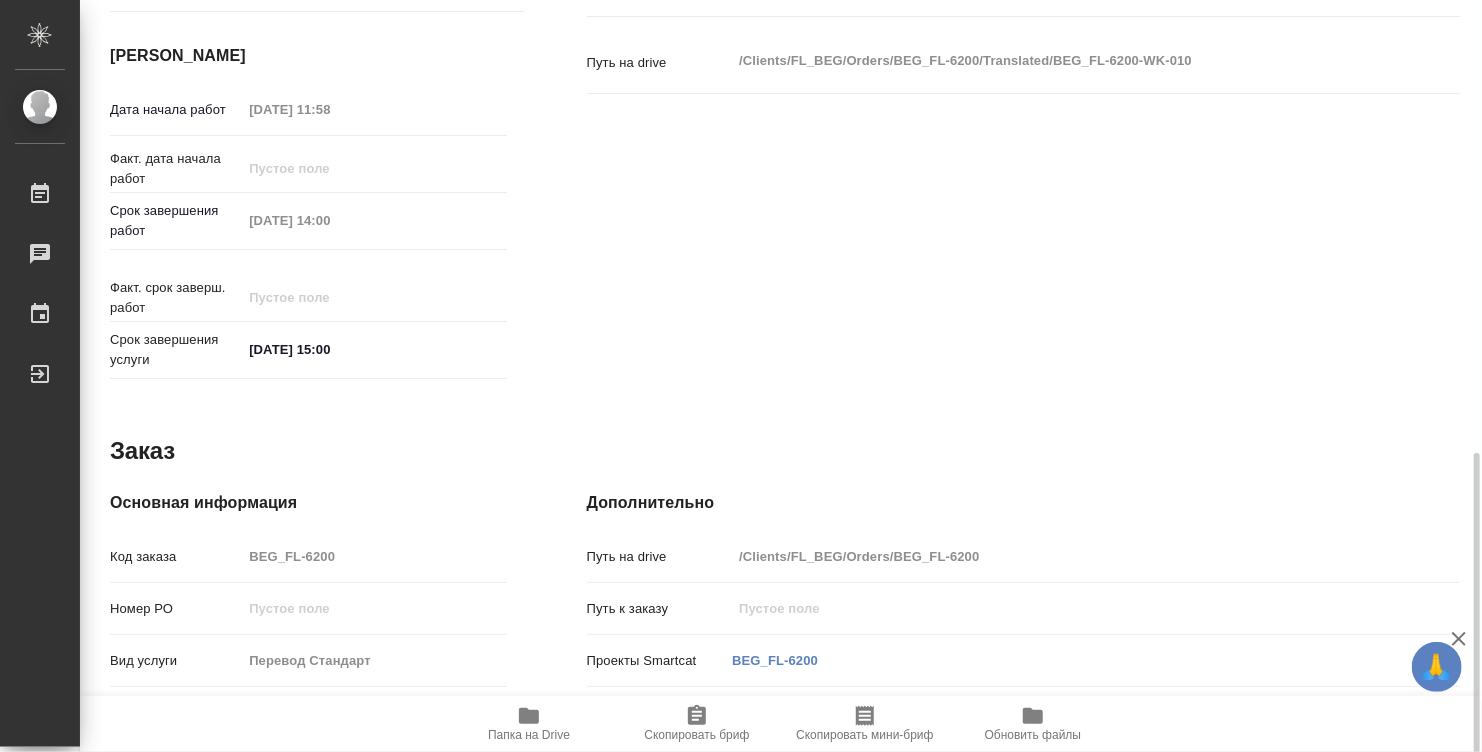 scroll, scrollTop: 954, scrollLeft: 0, axis: vertical 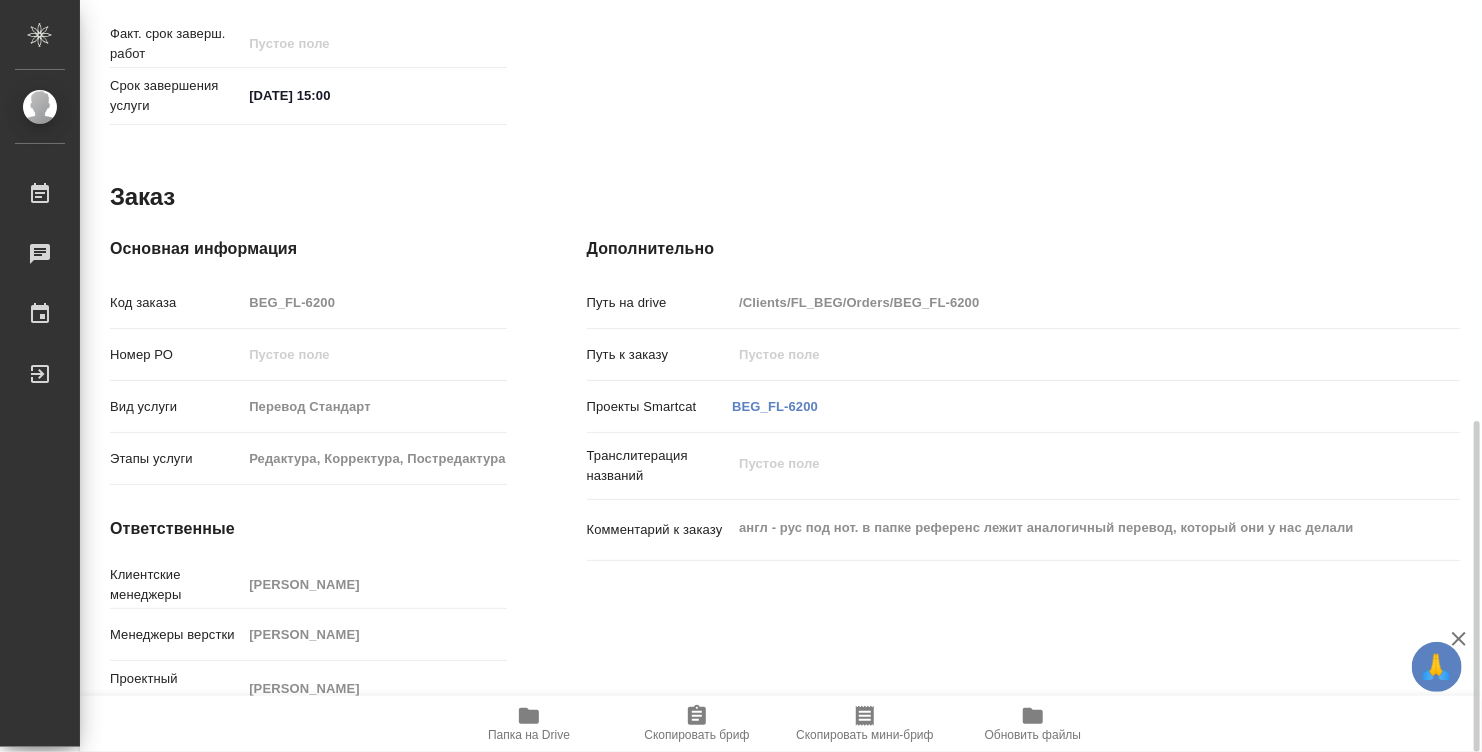 type on "x" 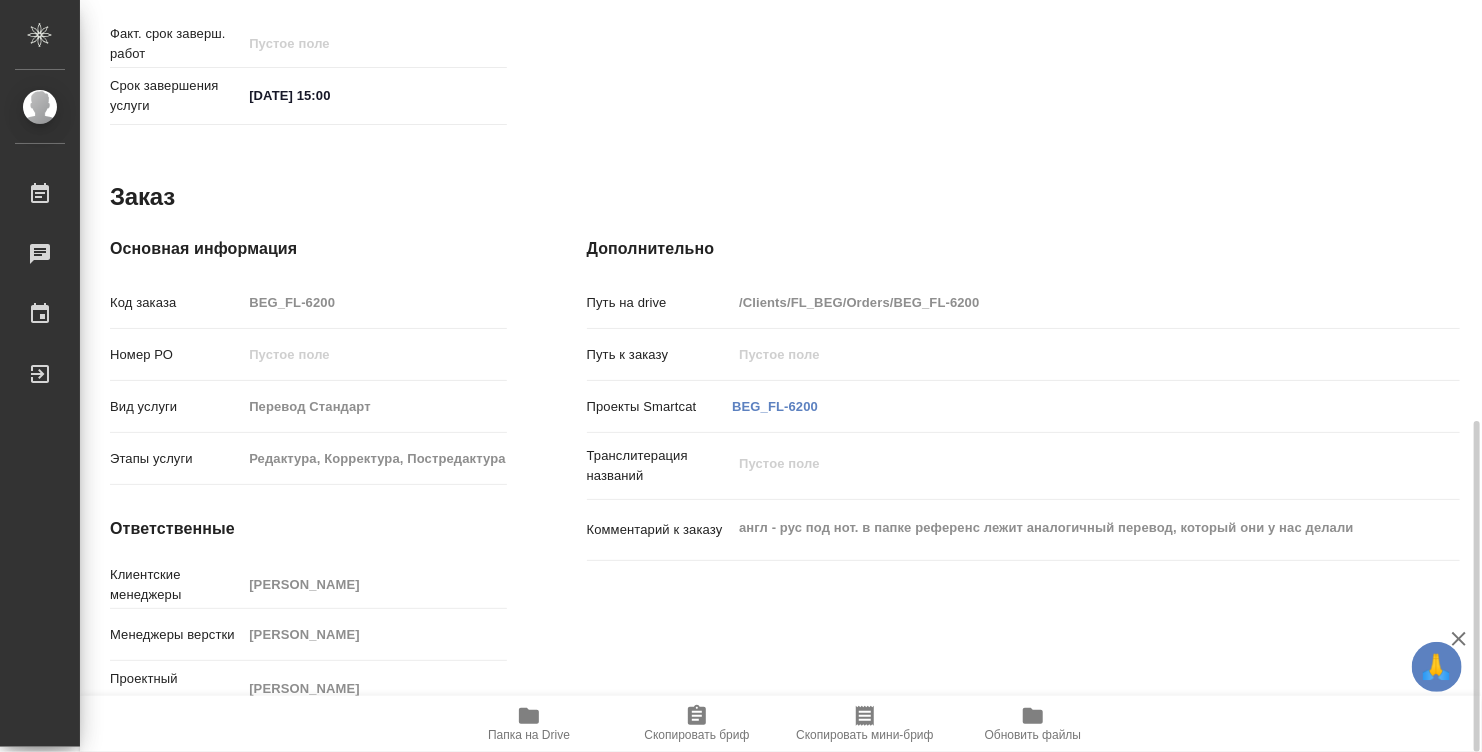 type on "x" 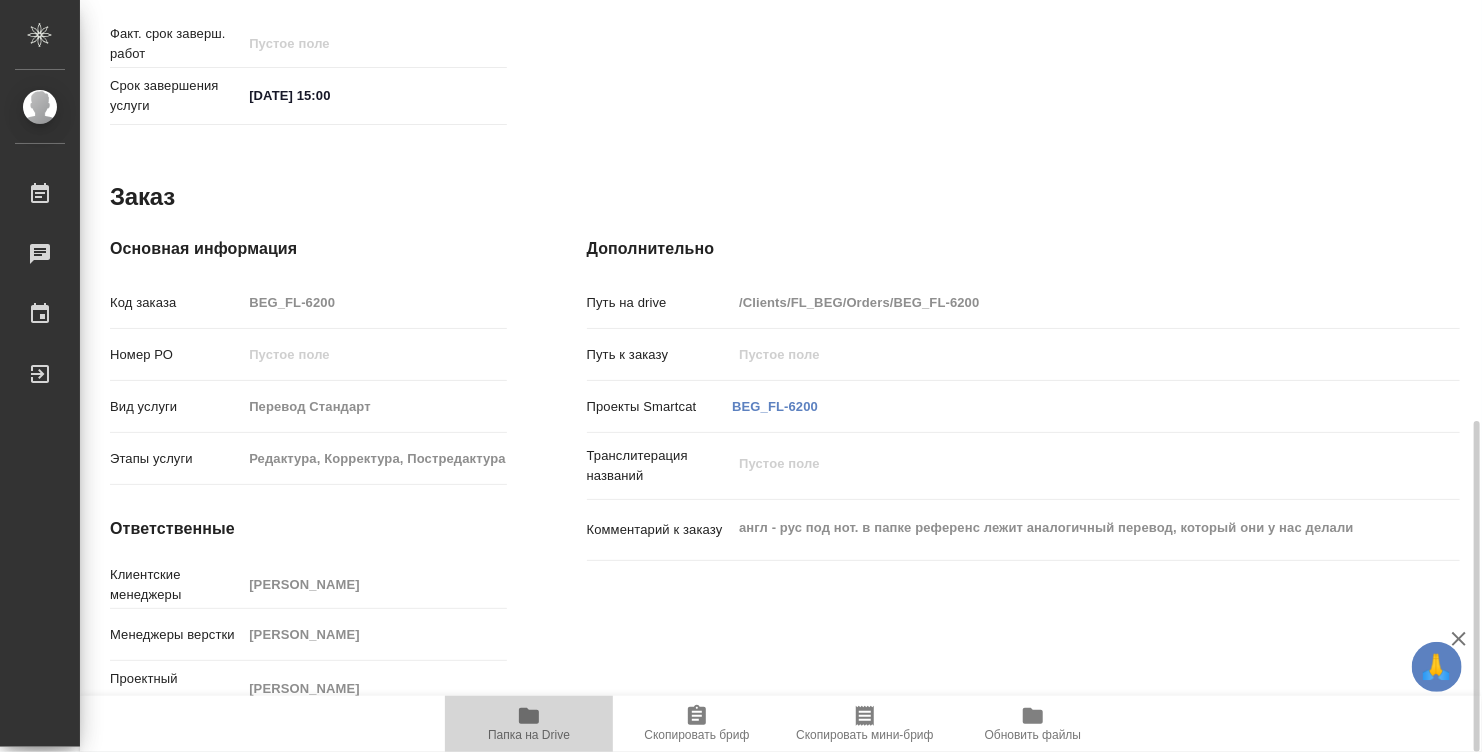 click 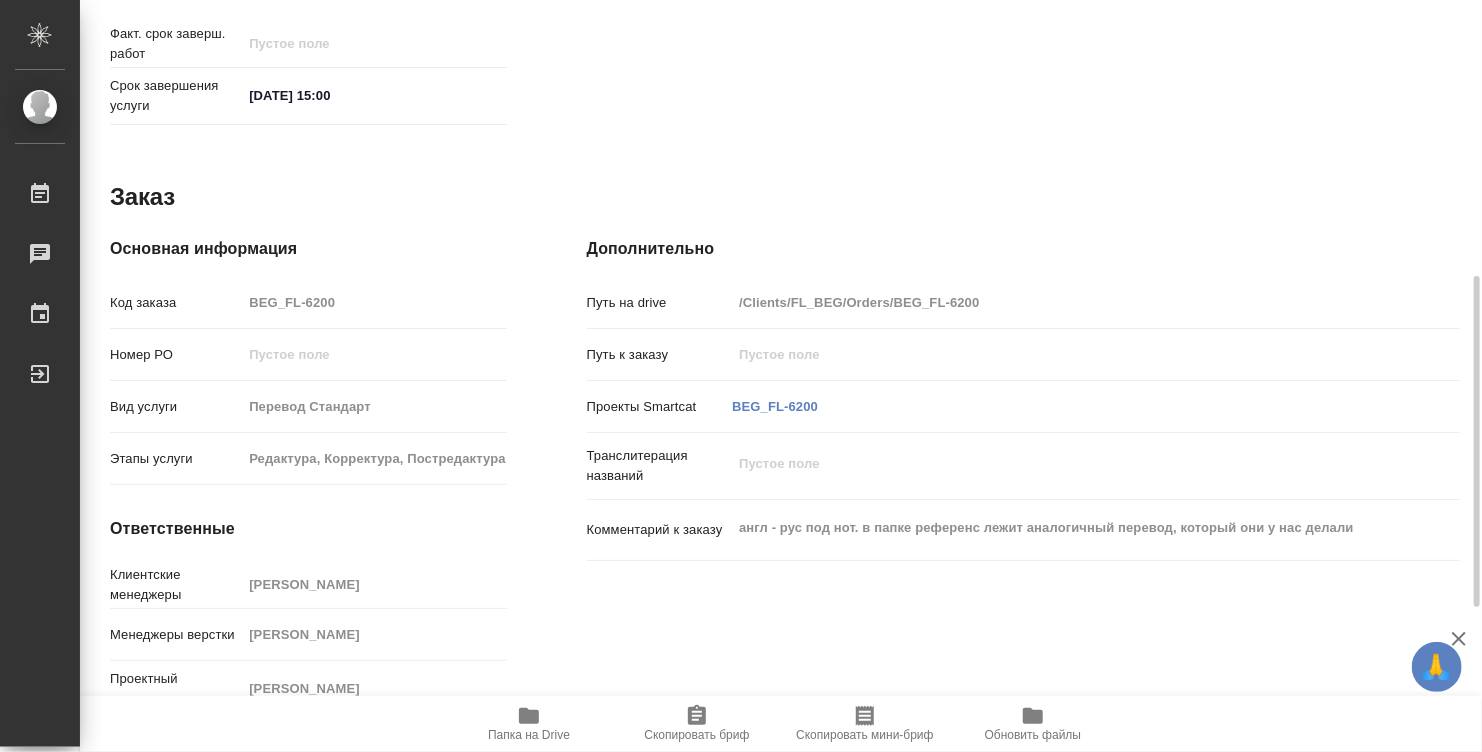 scroll, scrollTop: 754, scrollLeft: 0, axis: vertical 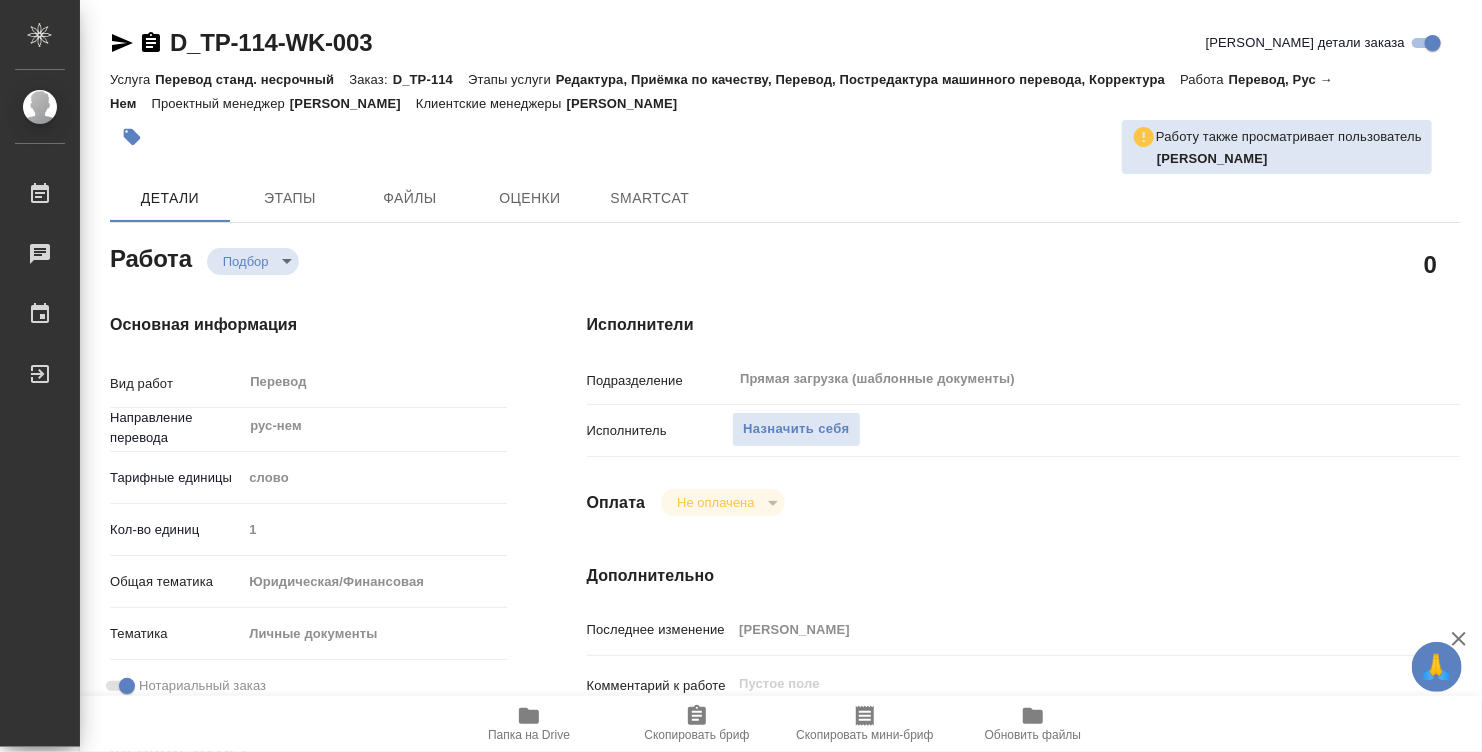 type on "x" 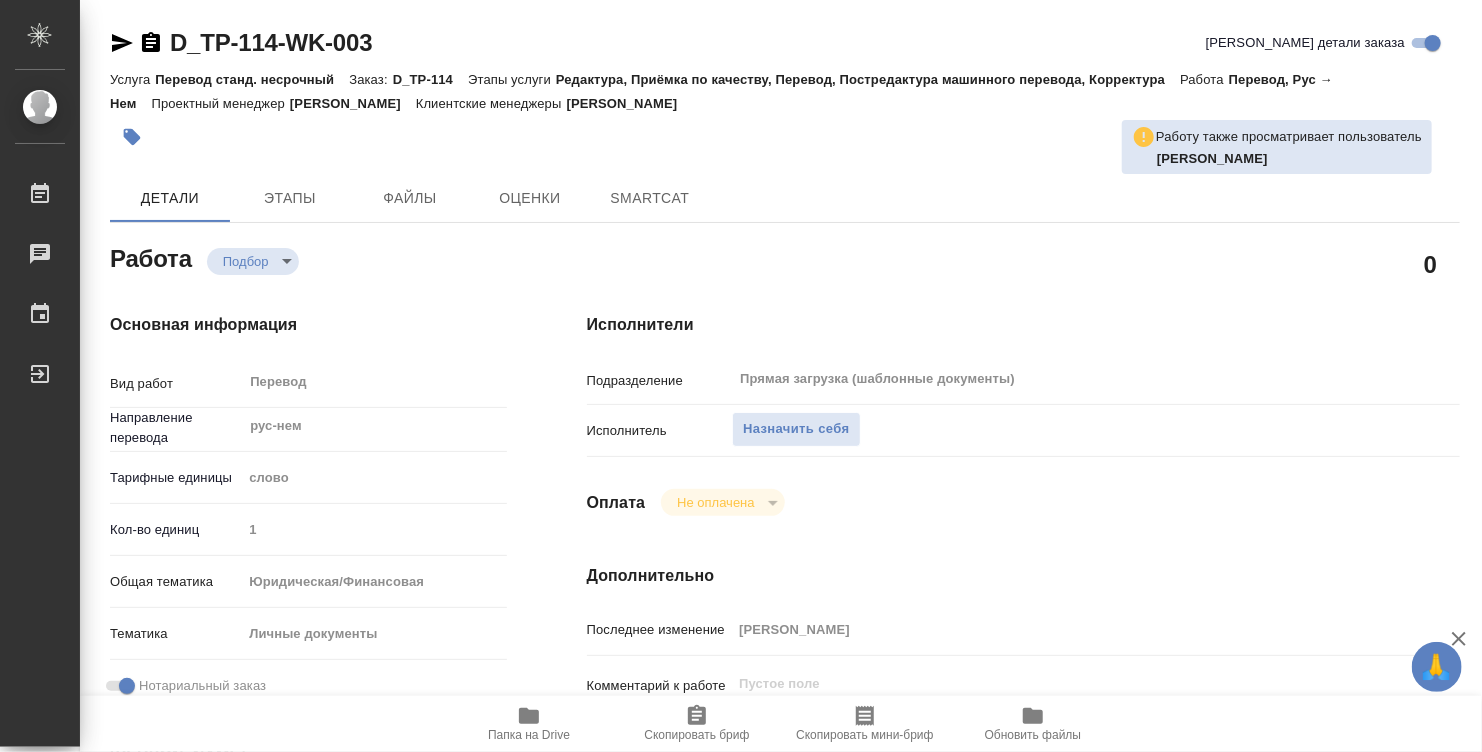 type on "x" 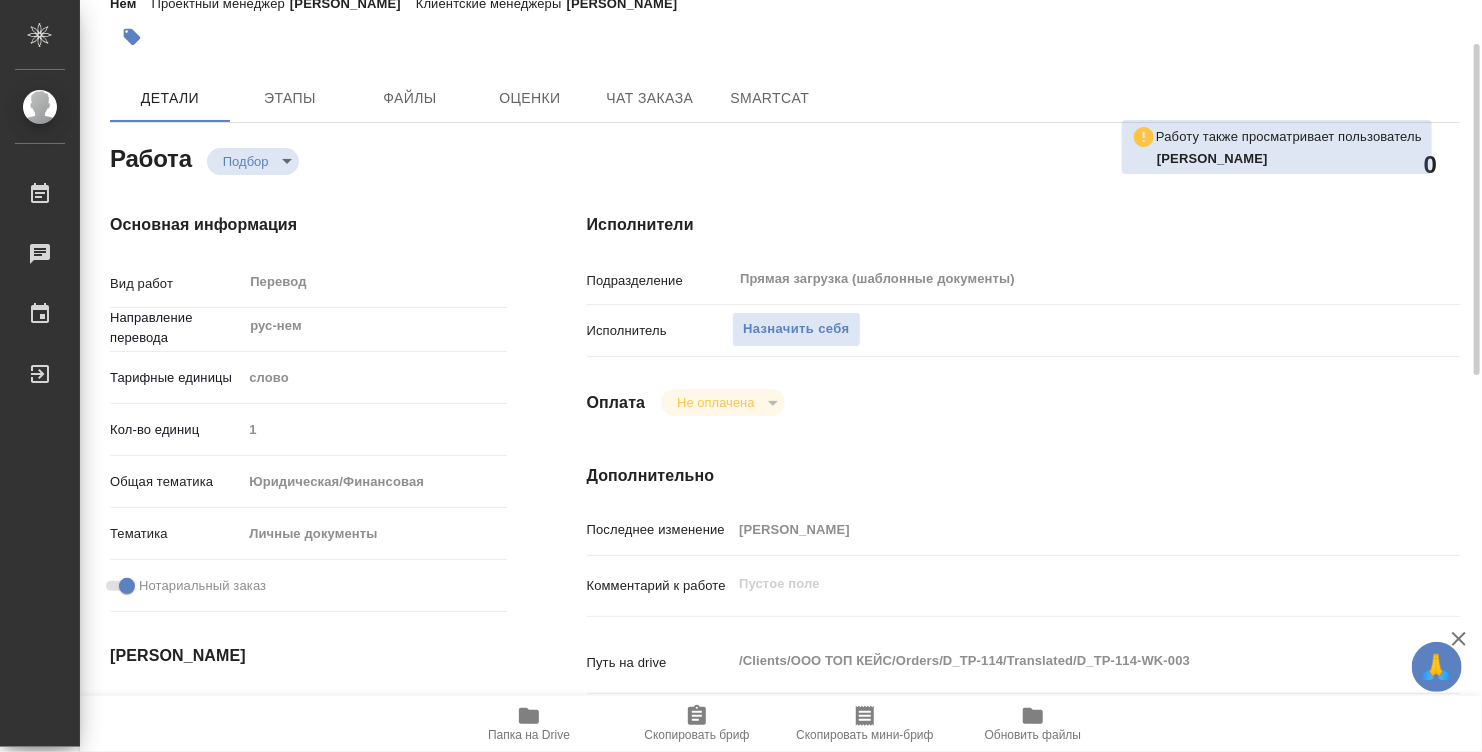 type on "x" 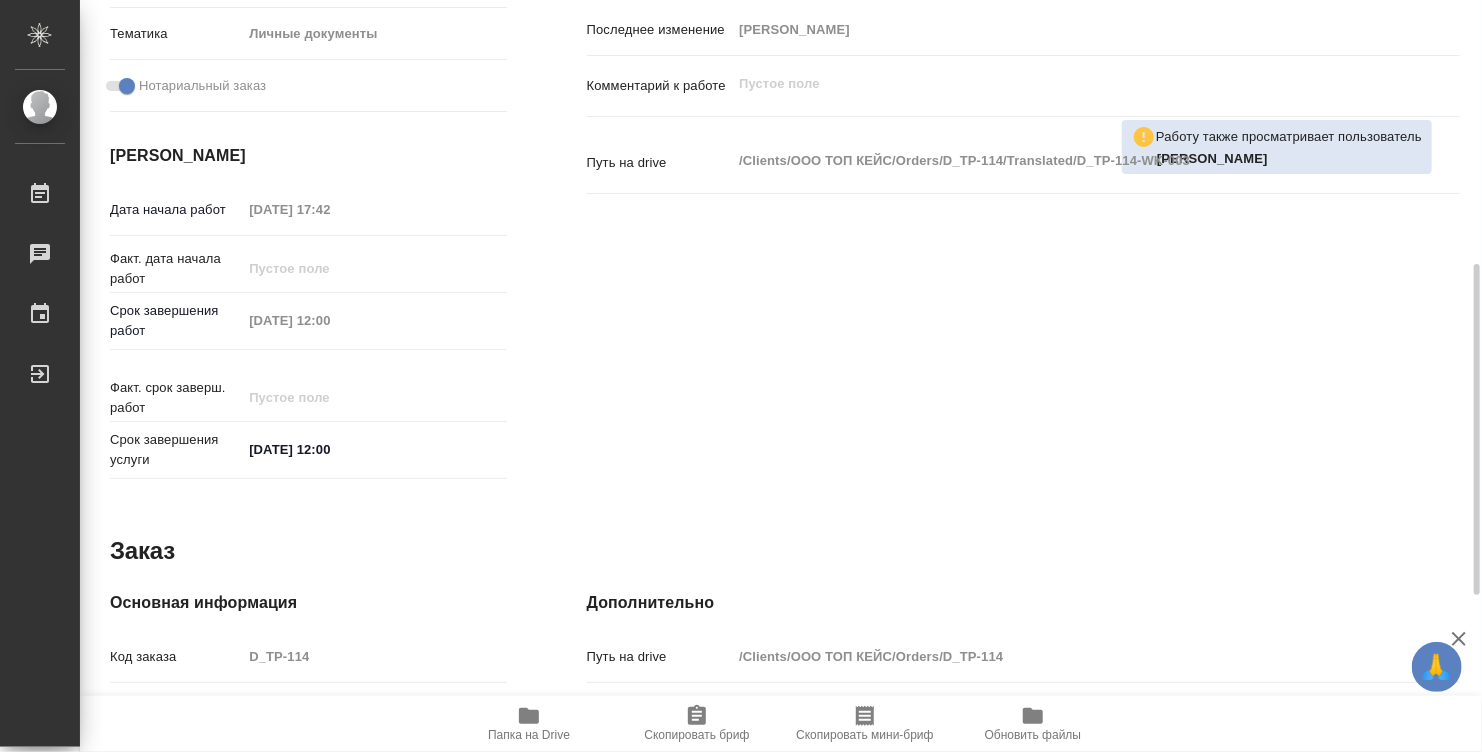 scroll, scrollTop: 954, scrollLeft: 0, axis: vertical 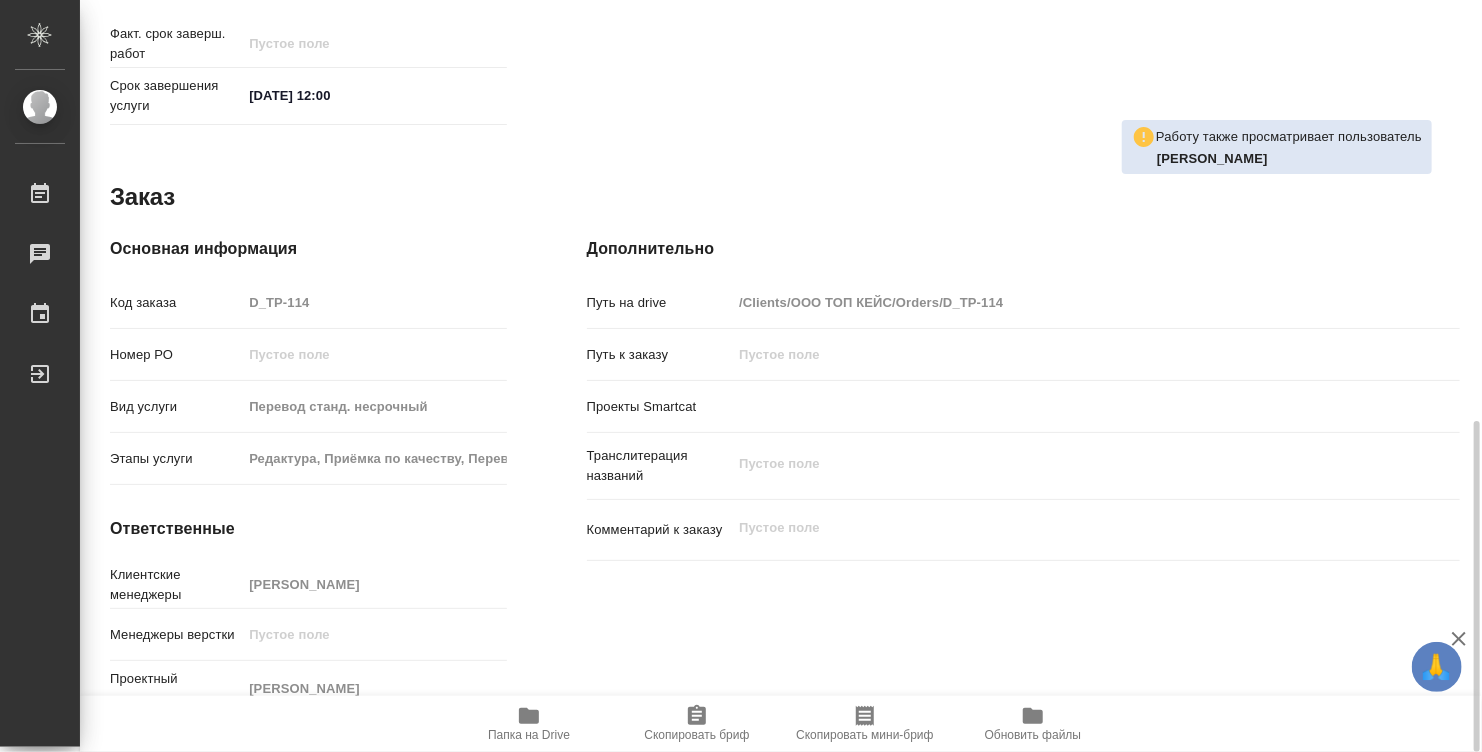 type on "x" 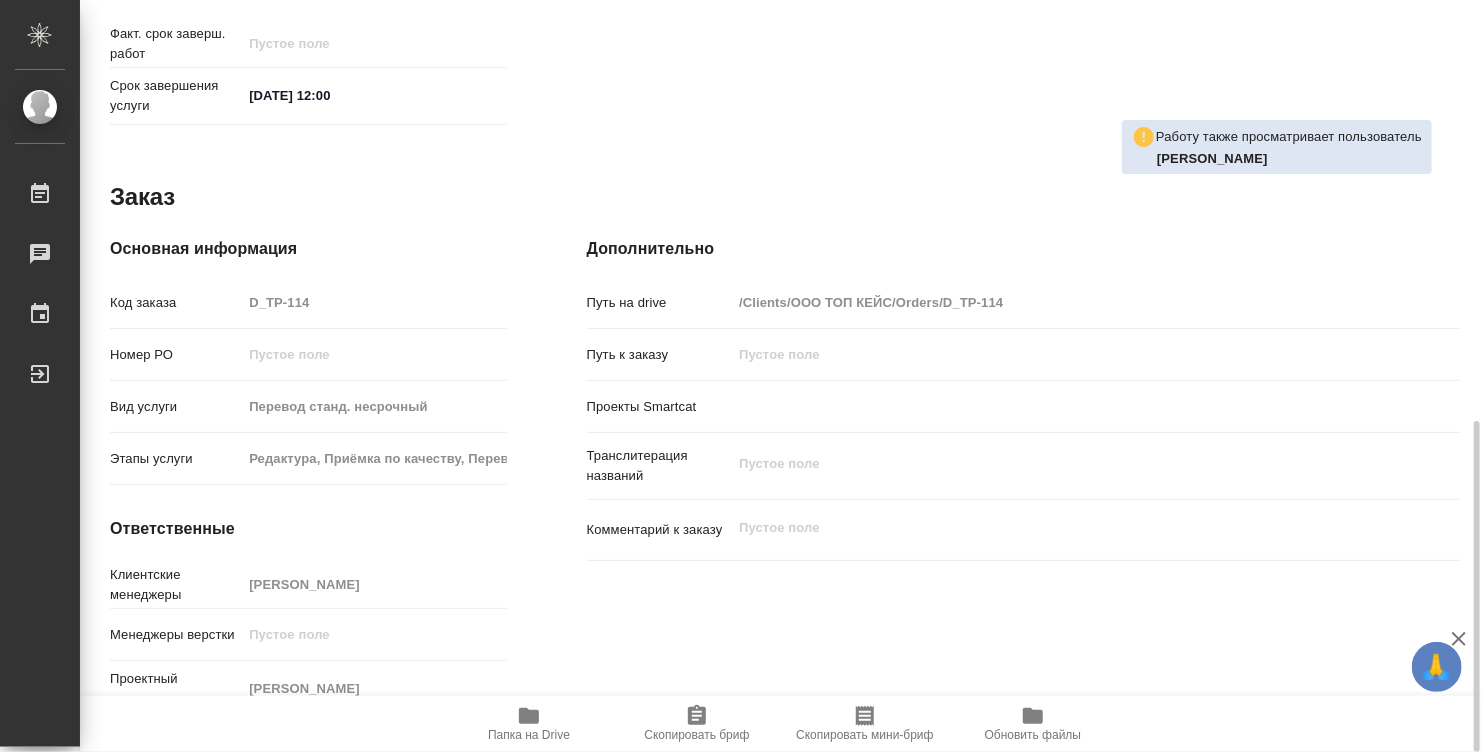type on "x" 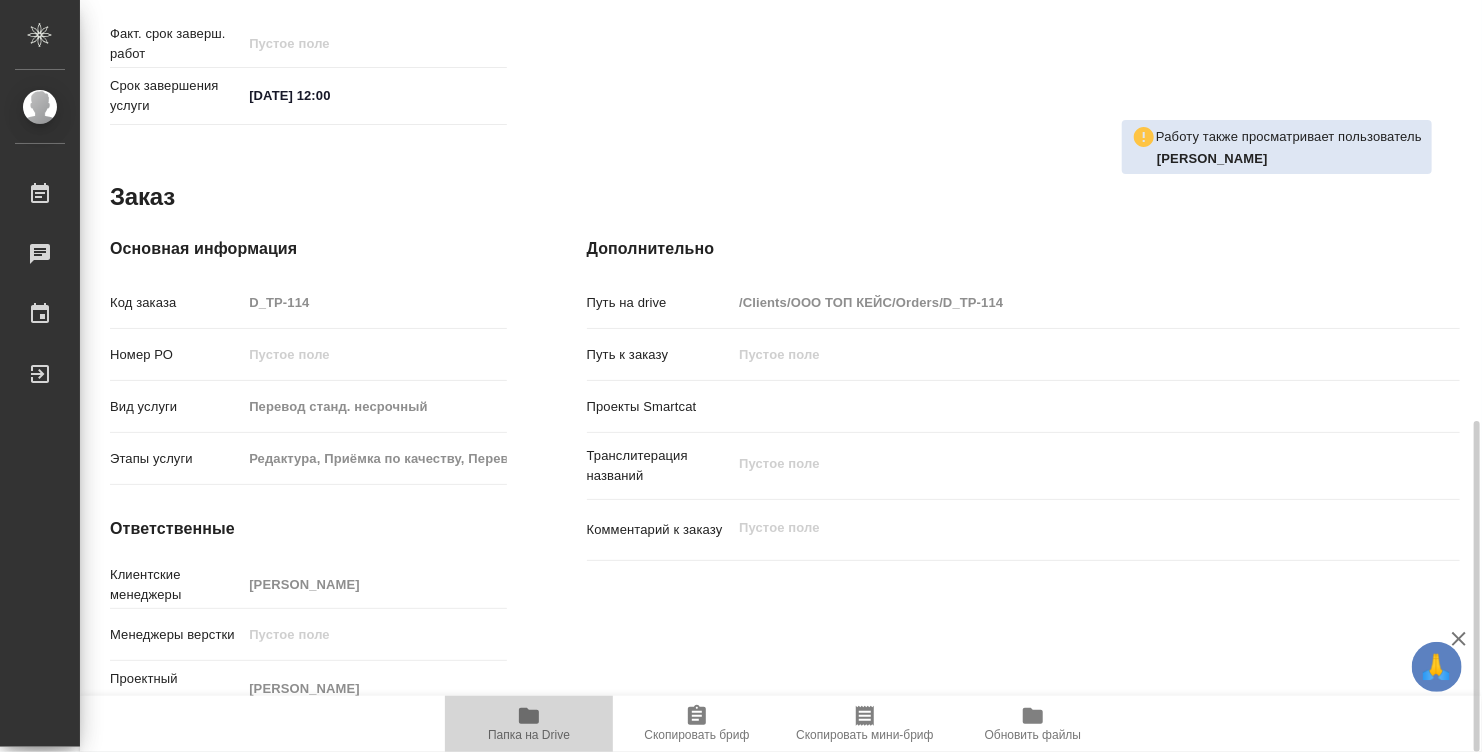 click 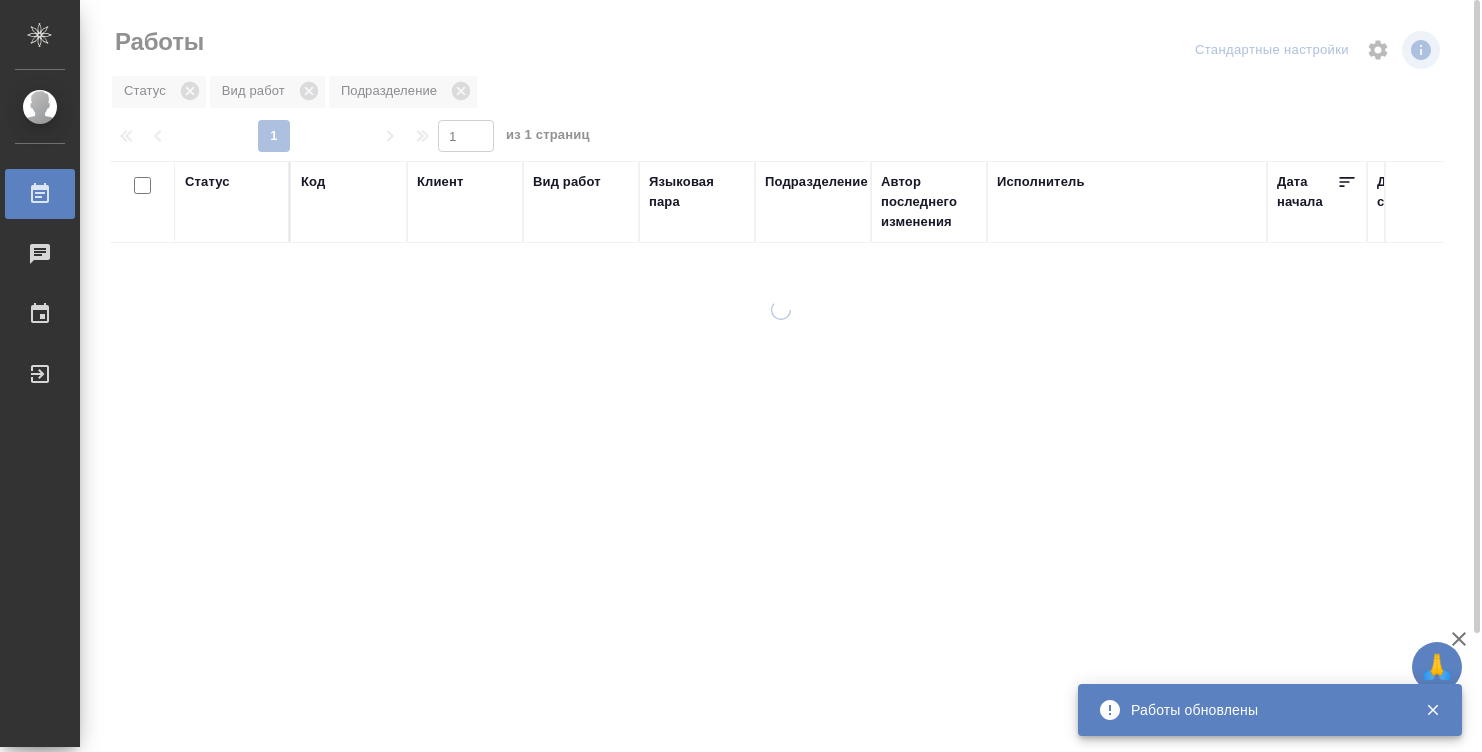 scroll, scrollTop: 0, scrollLeft: 0, axis: both 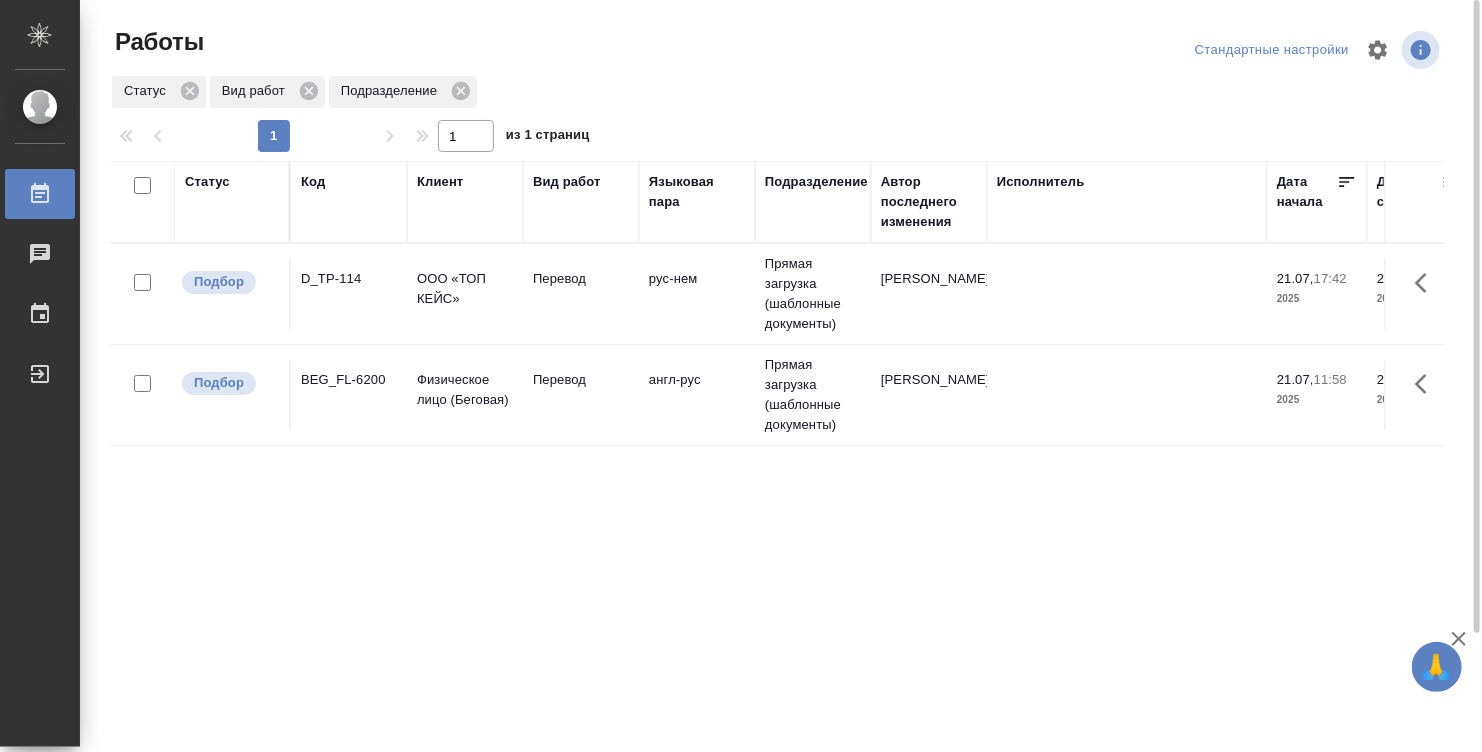 click on "[PERSON_NAME]" at bounding box center (929, 294) 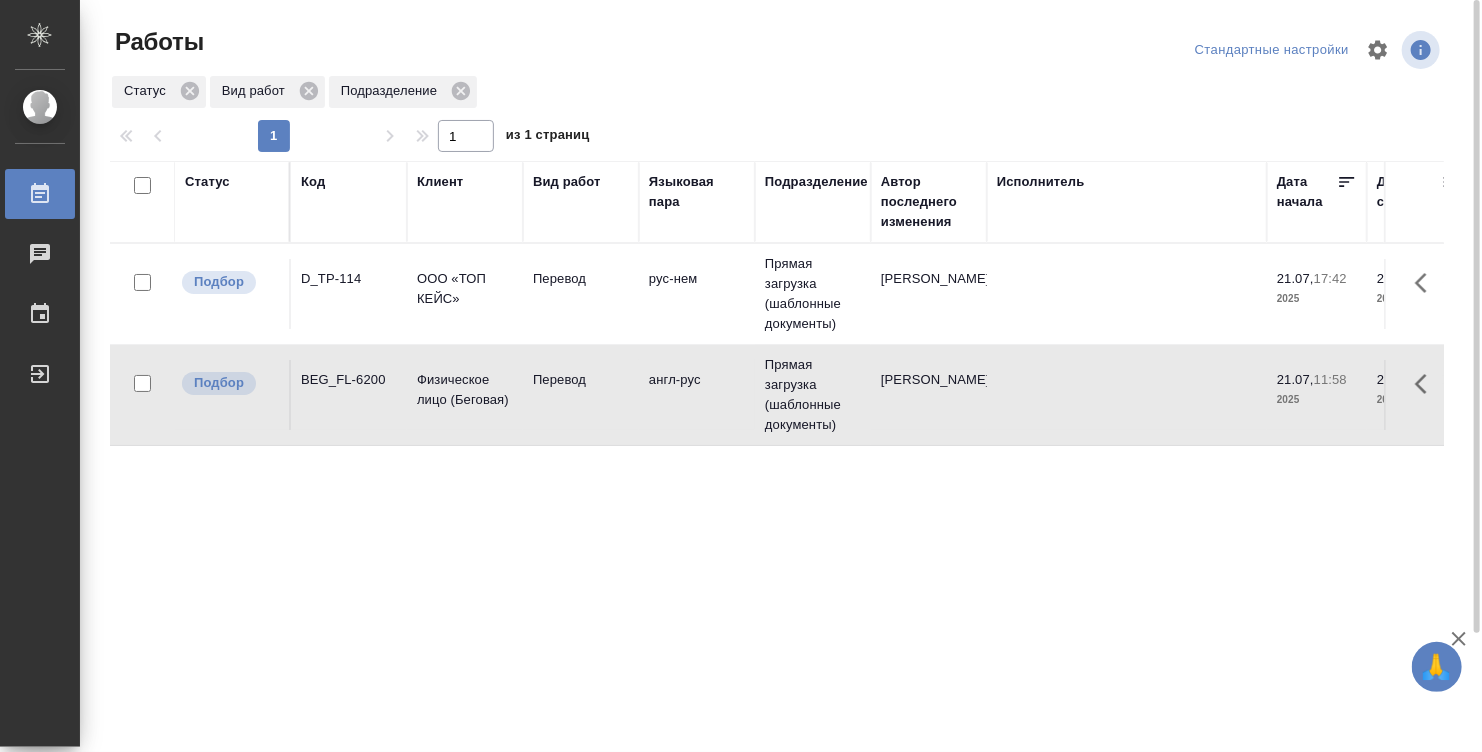 click on "[PERSON_NAME]" at bounding box center [929, 294] 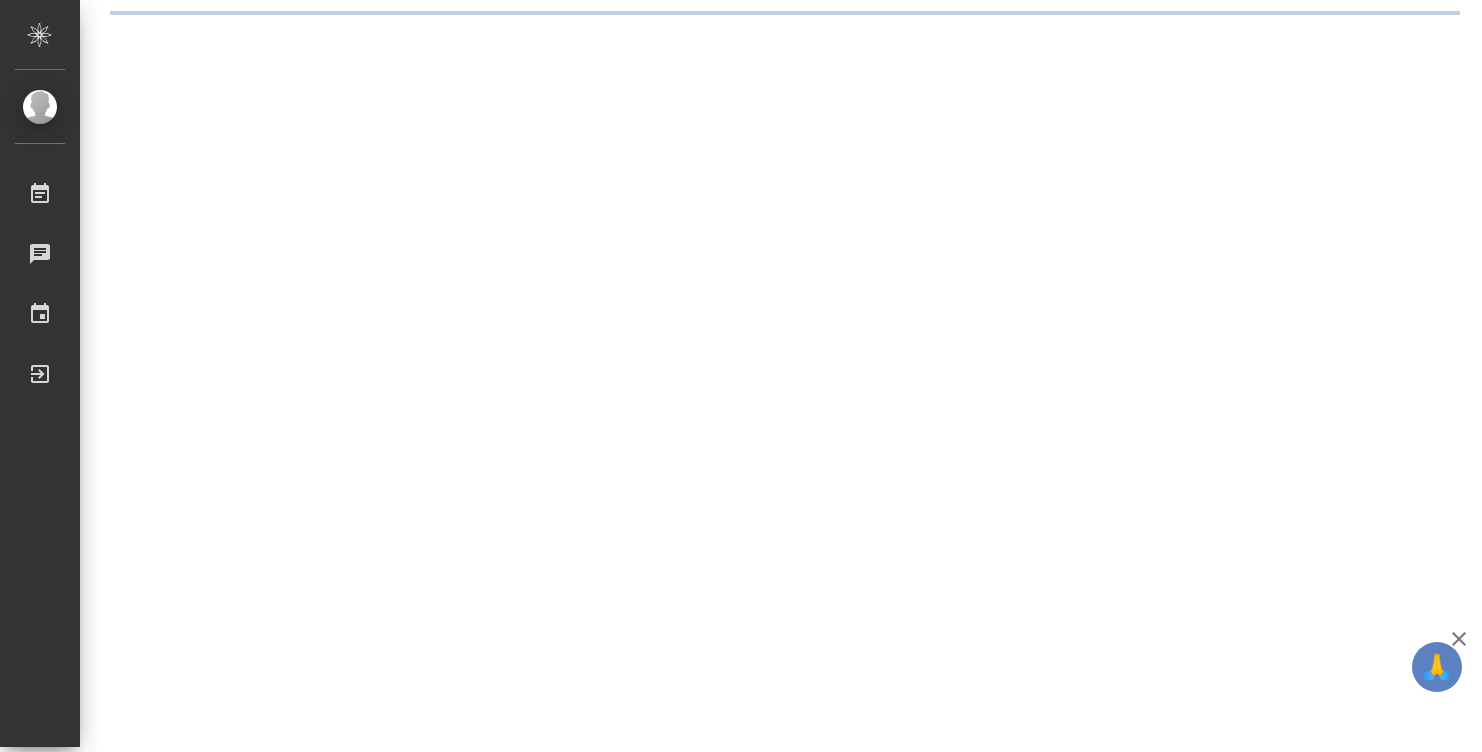 scroll, scrollTop: 0, scrollLeft: 0, axis: both 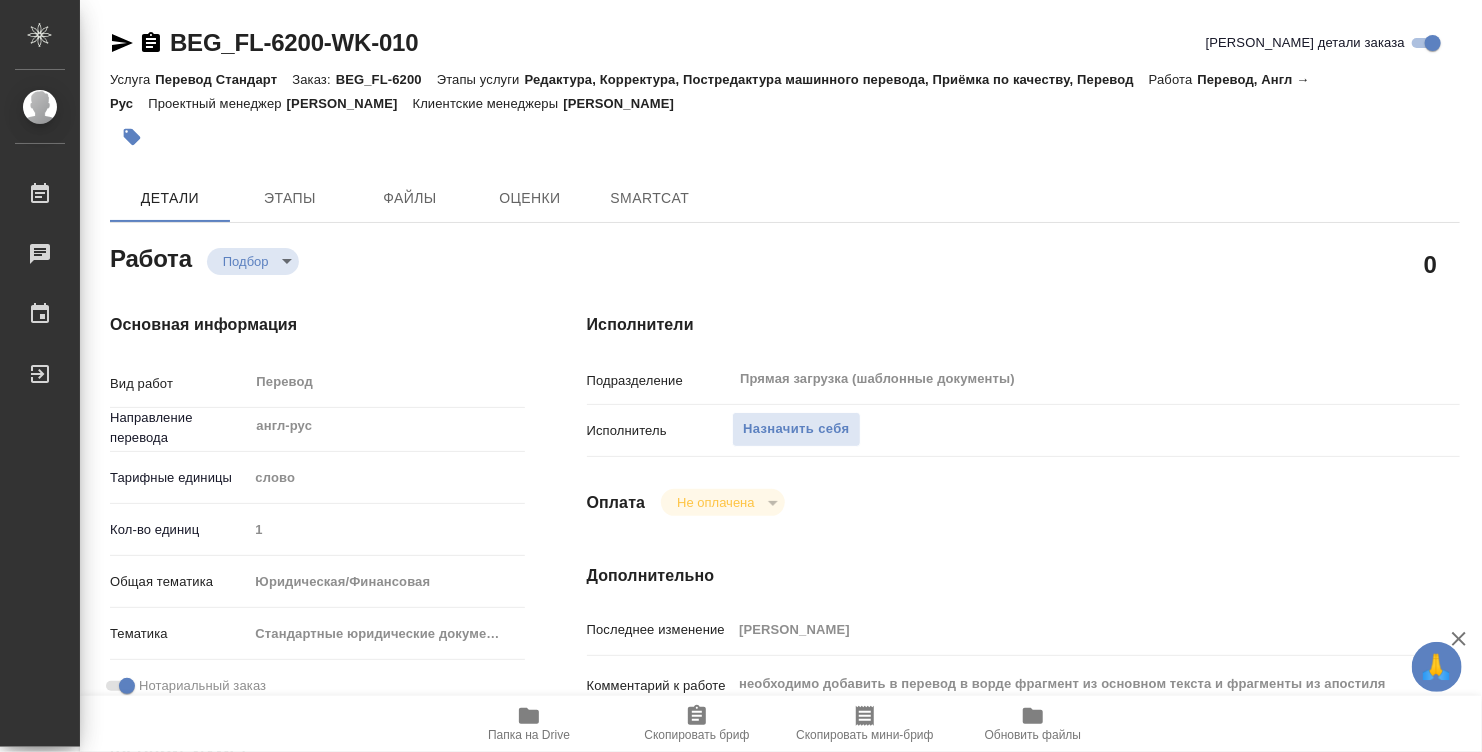 type on "x" 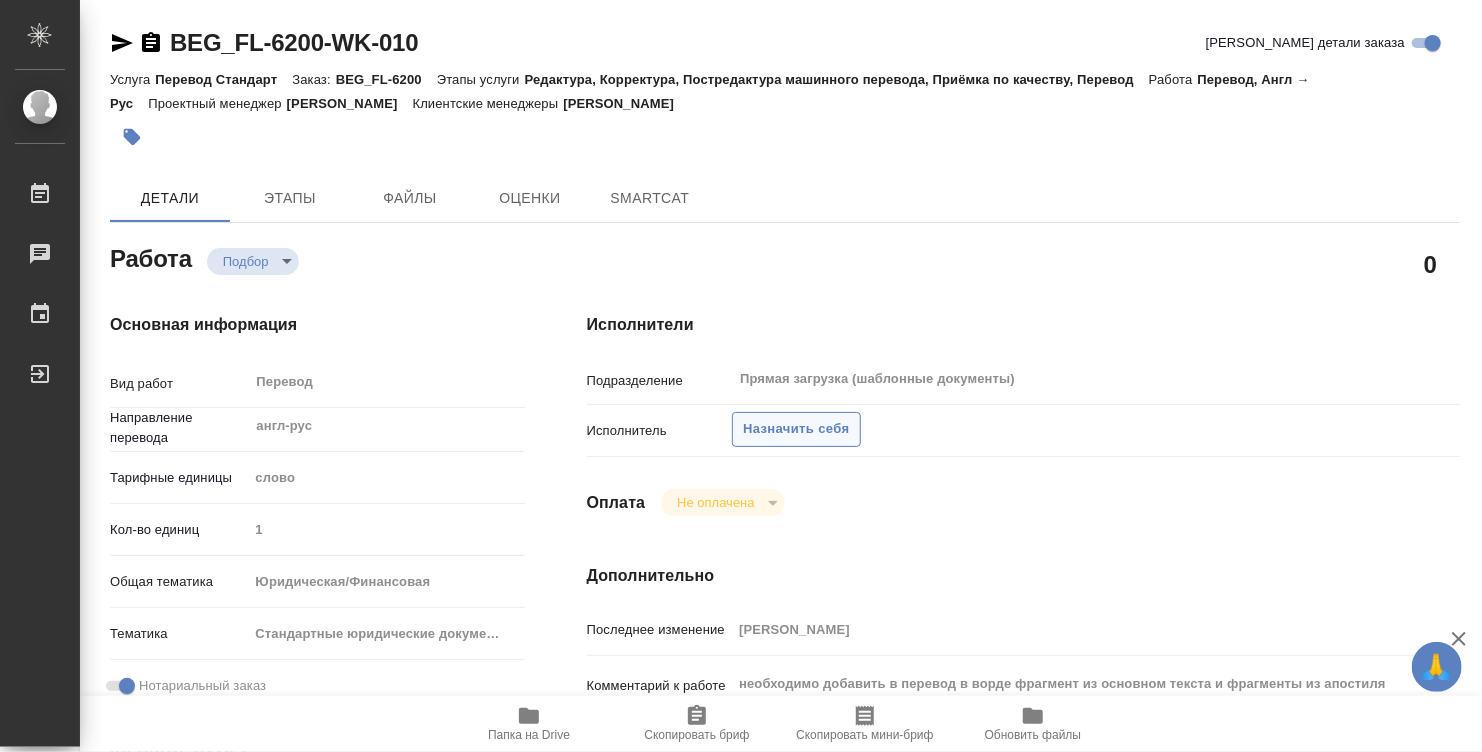type on "x" 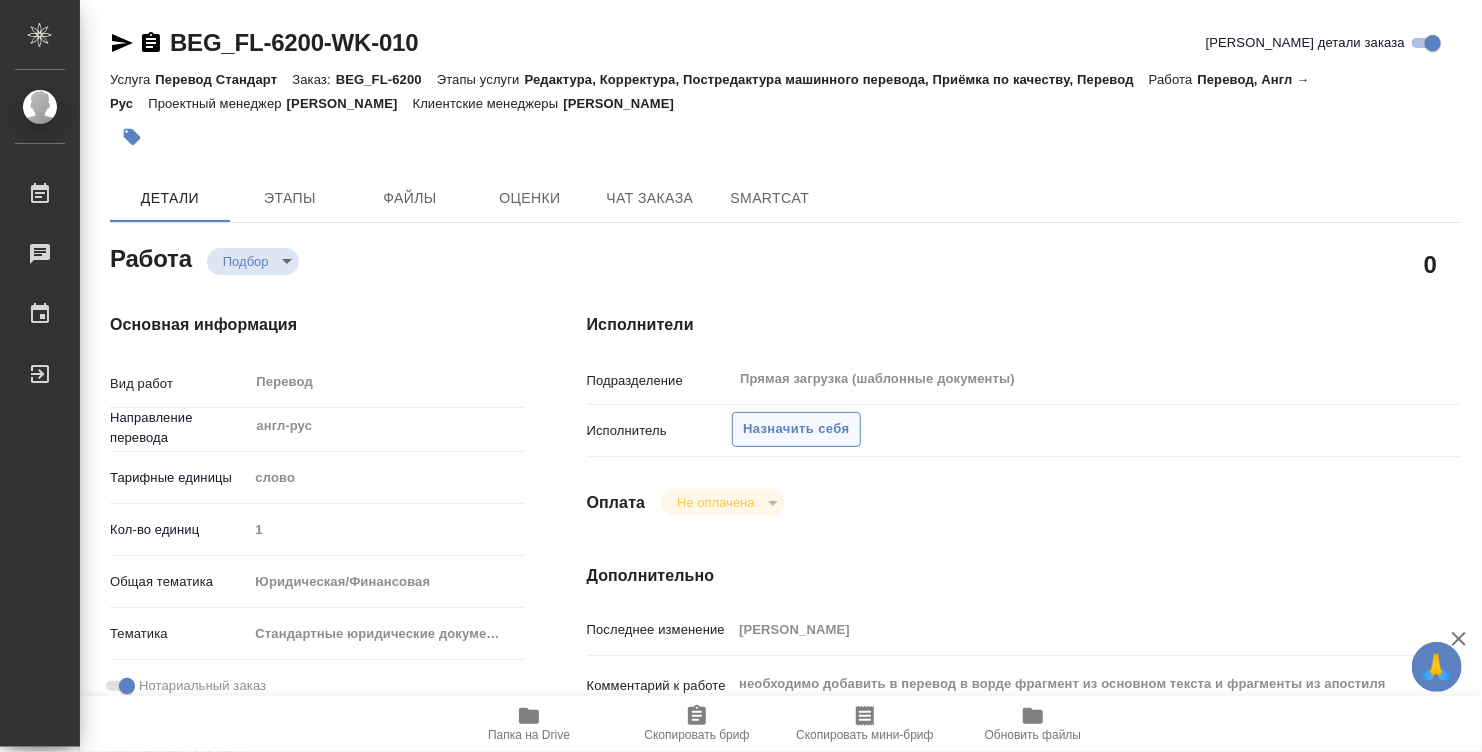 click on "Назначить себя" at bounding box center [796, 429] 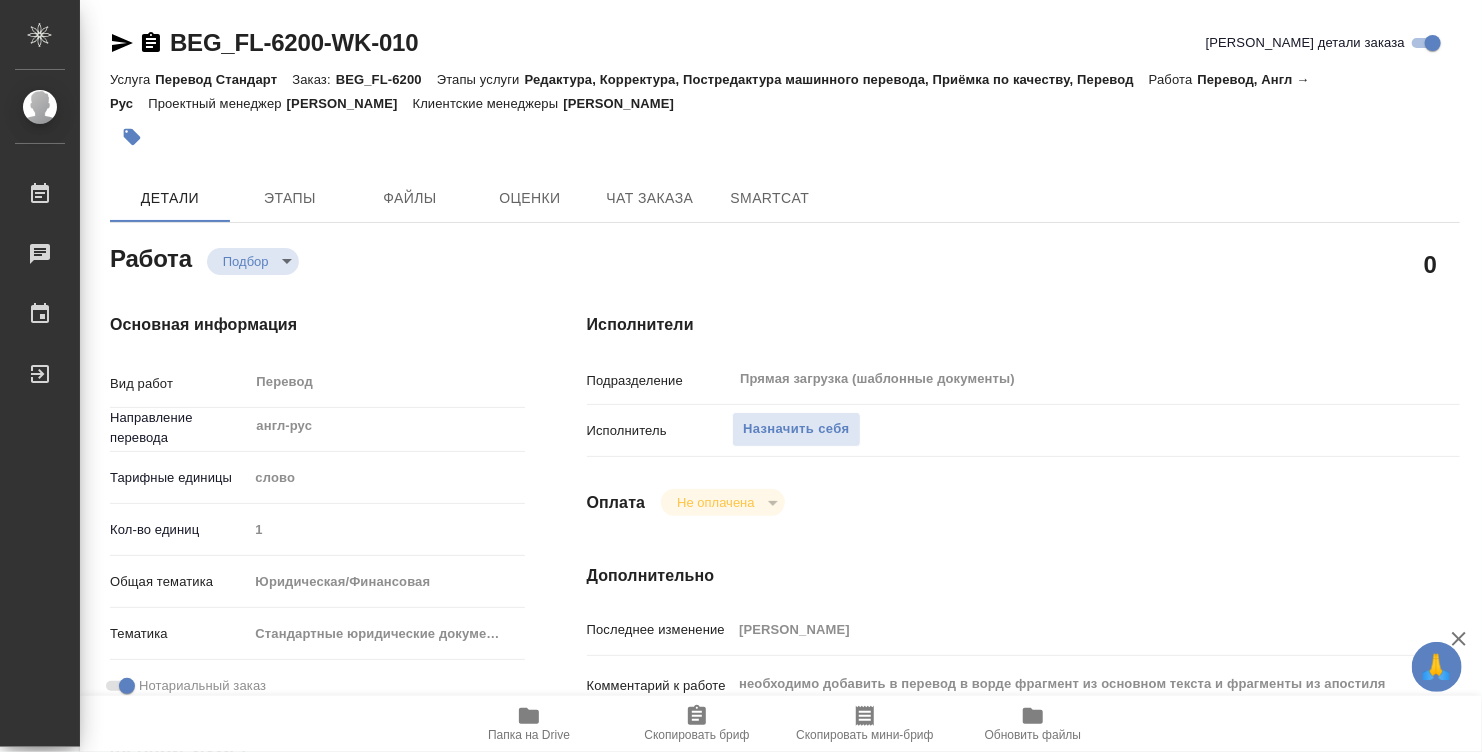 type on "x" 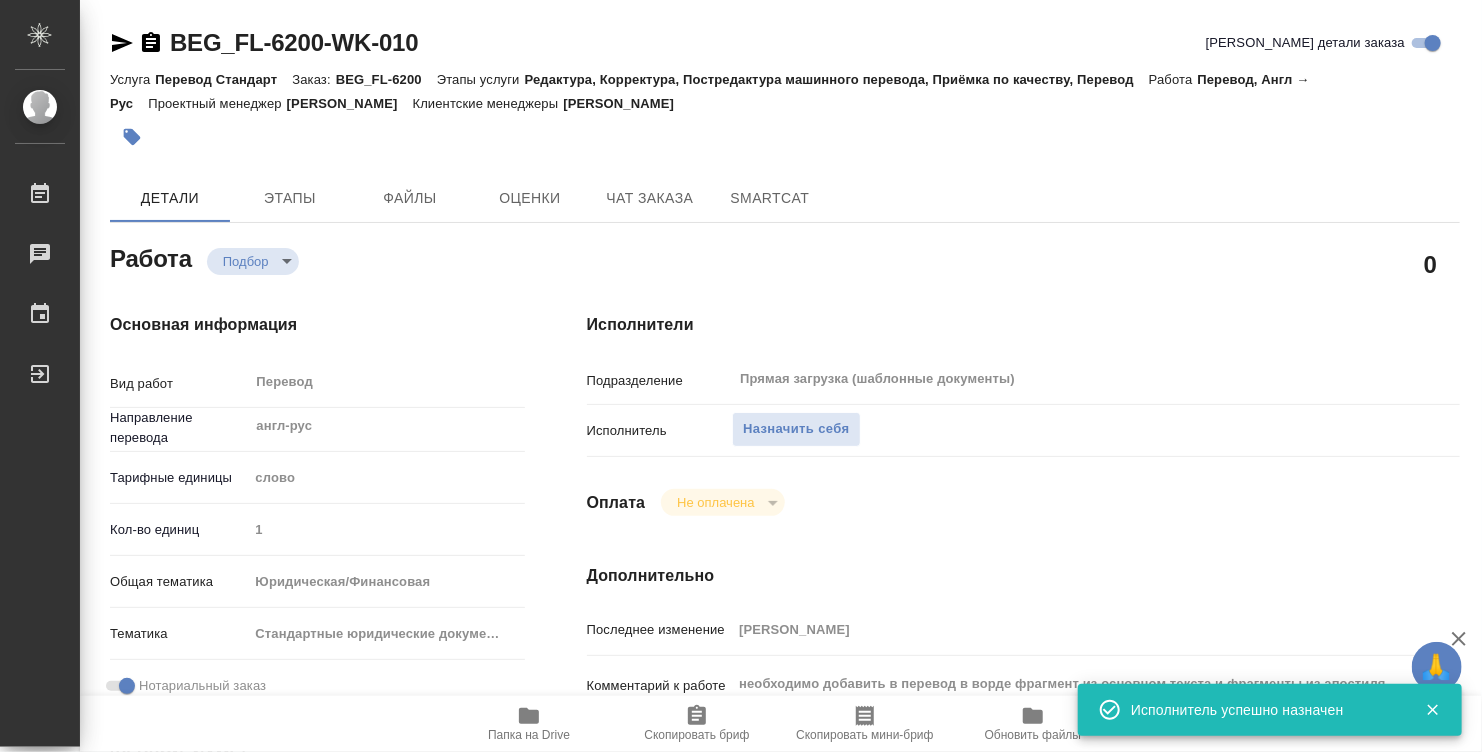 type on "x" 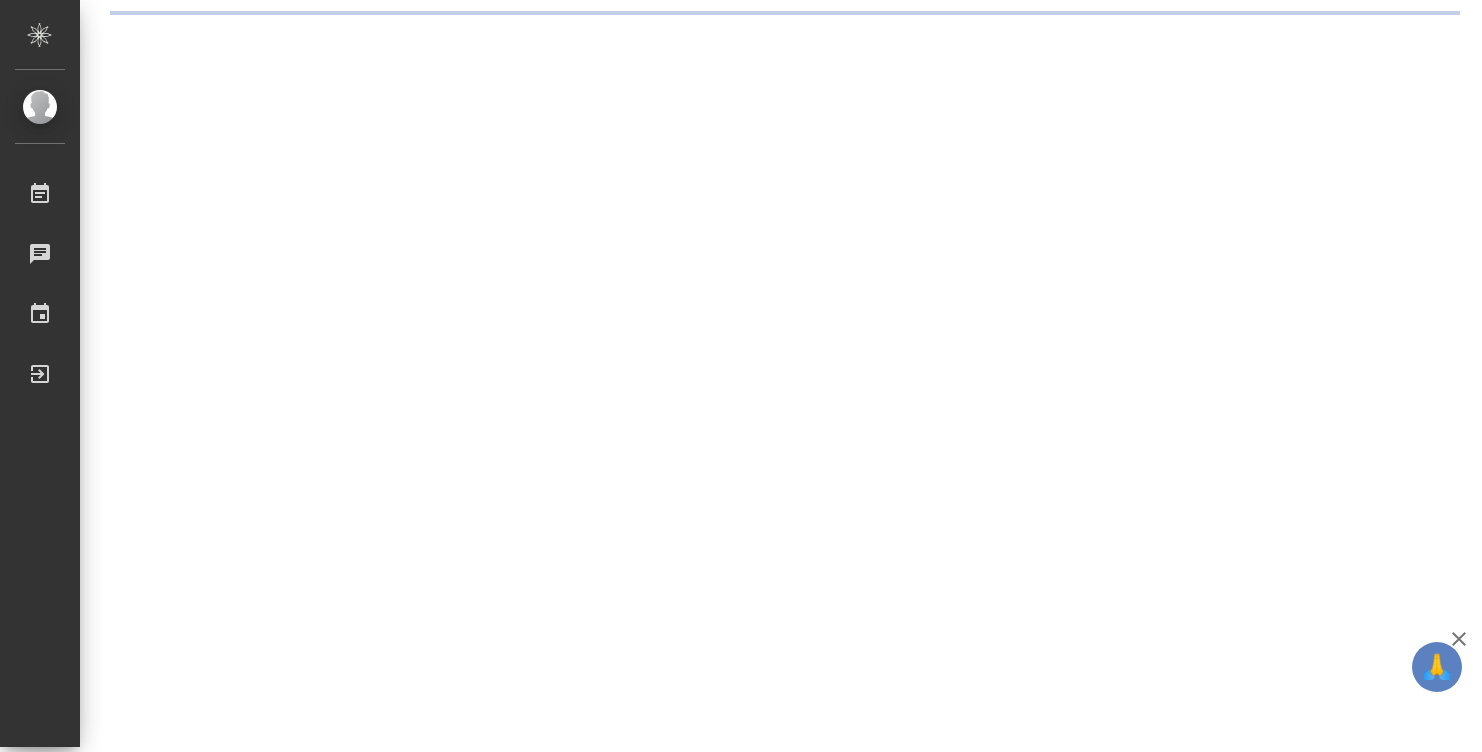 scroll, scrollTop: 0, scrollLeft: 0, axis: both 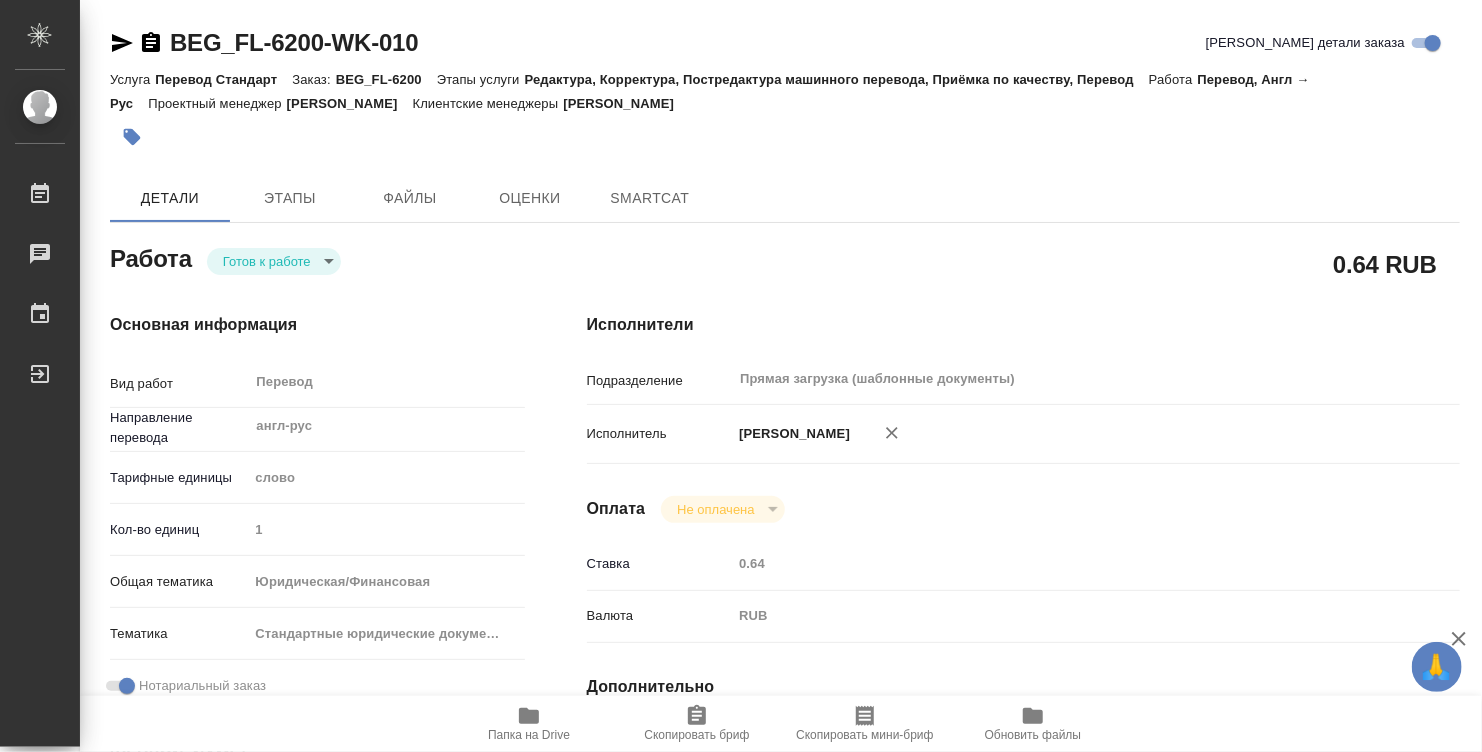 type on "x" 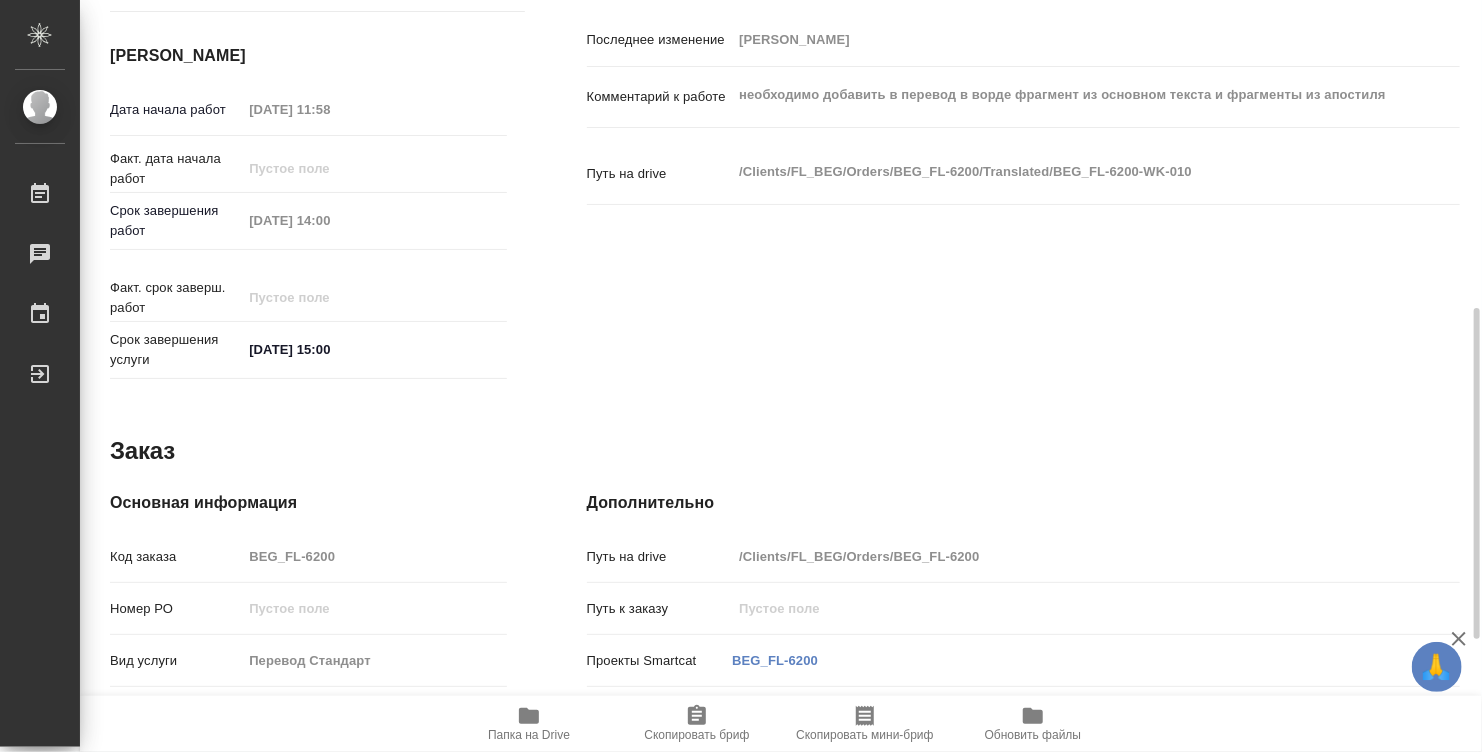 type on "x" 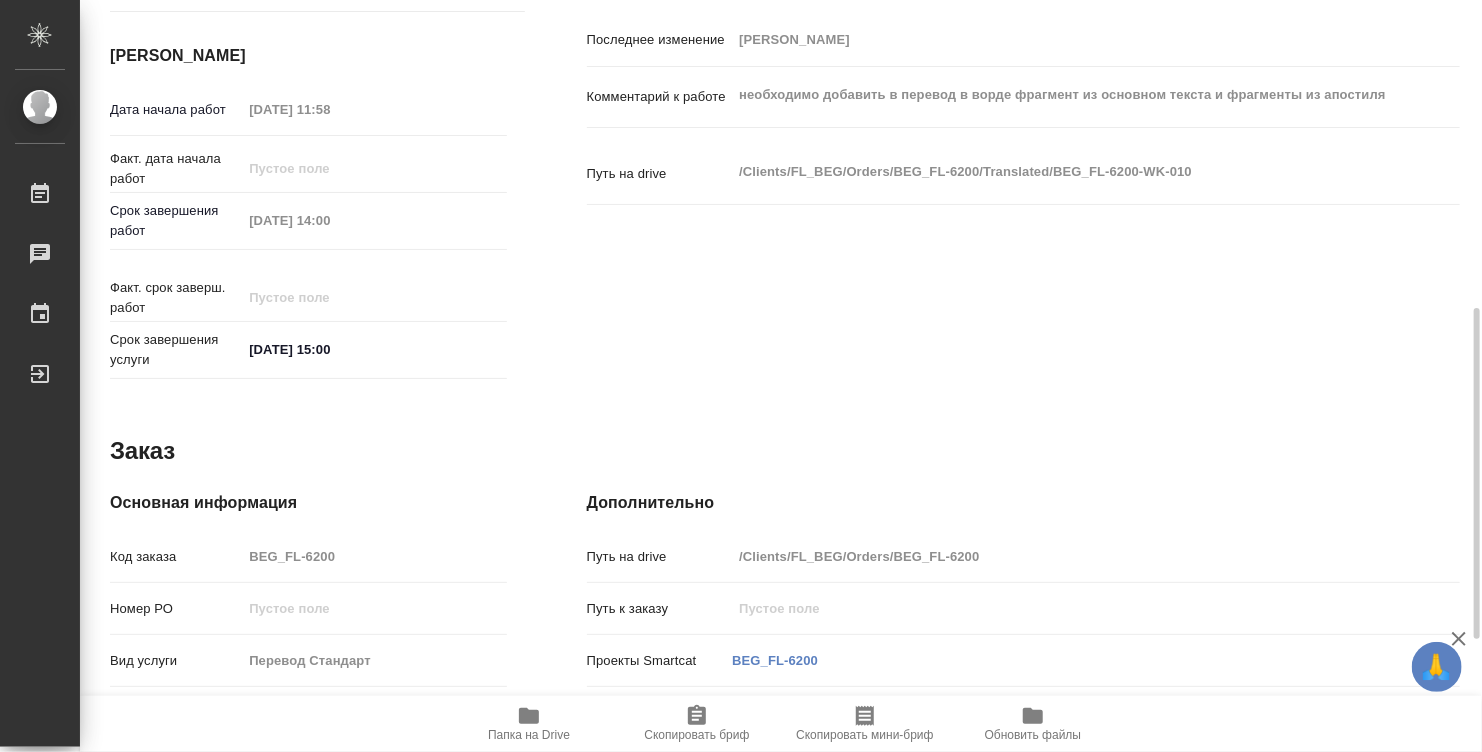 type on "x" 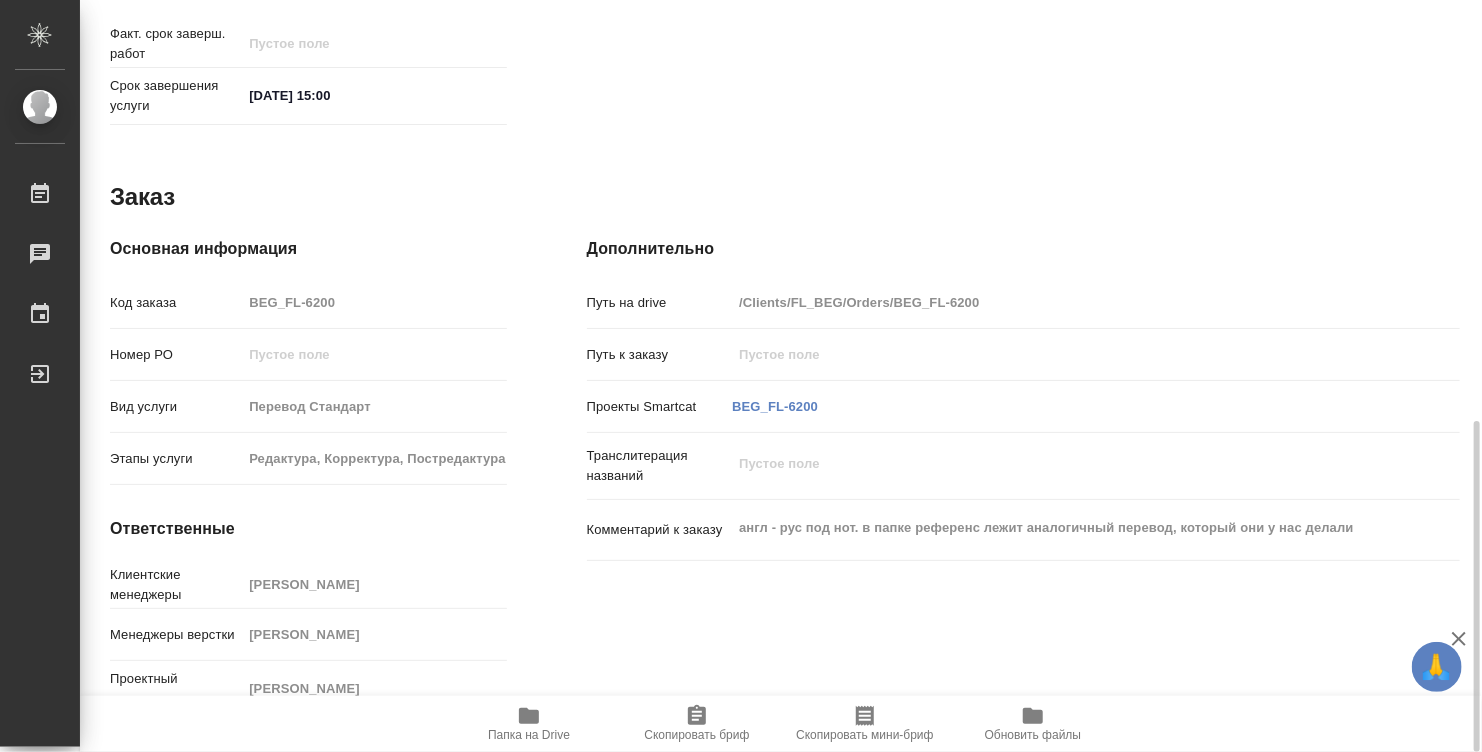 type on "x" 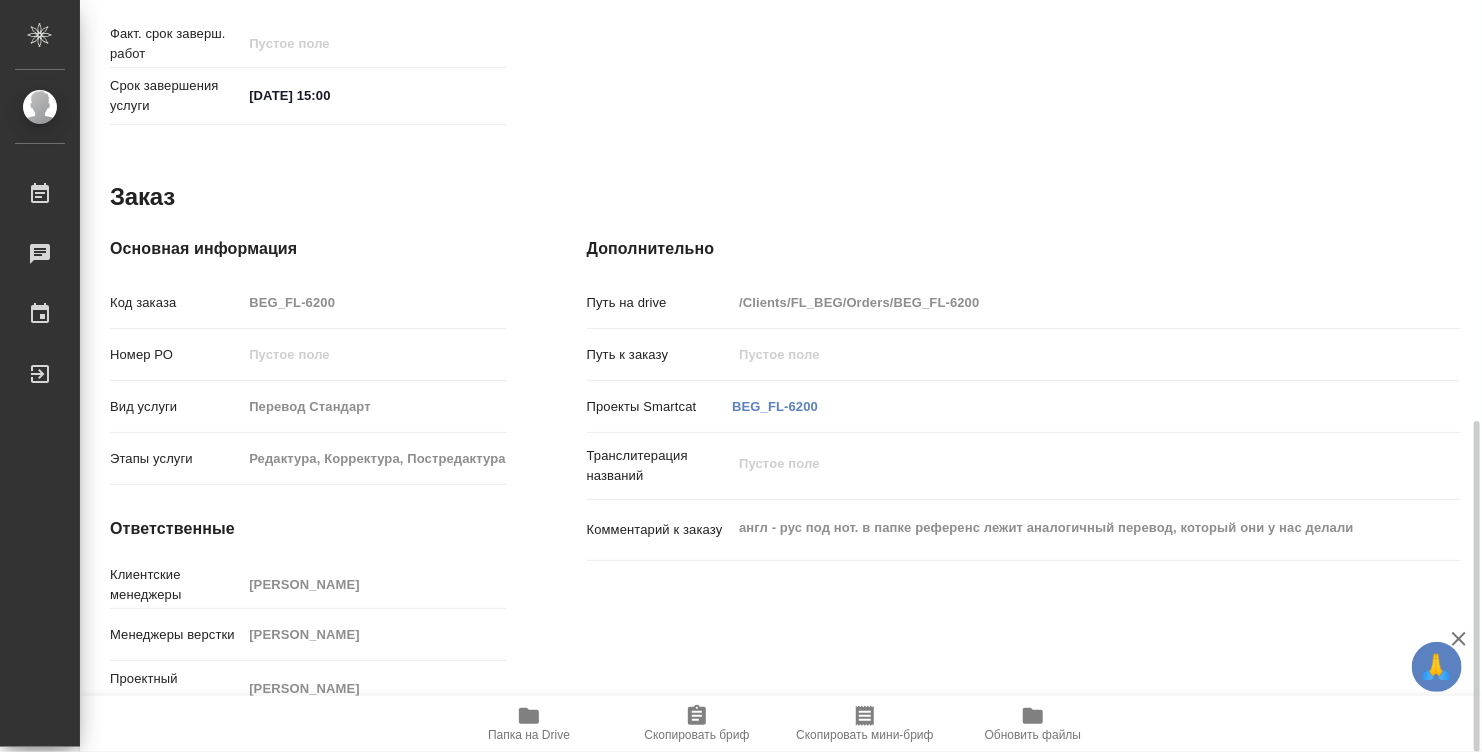 type on "x" 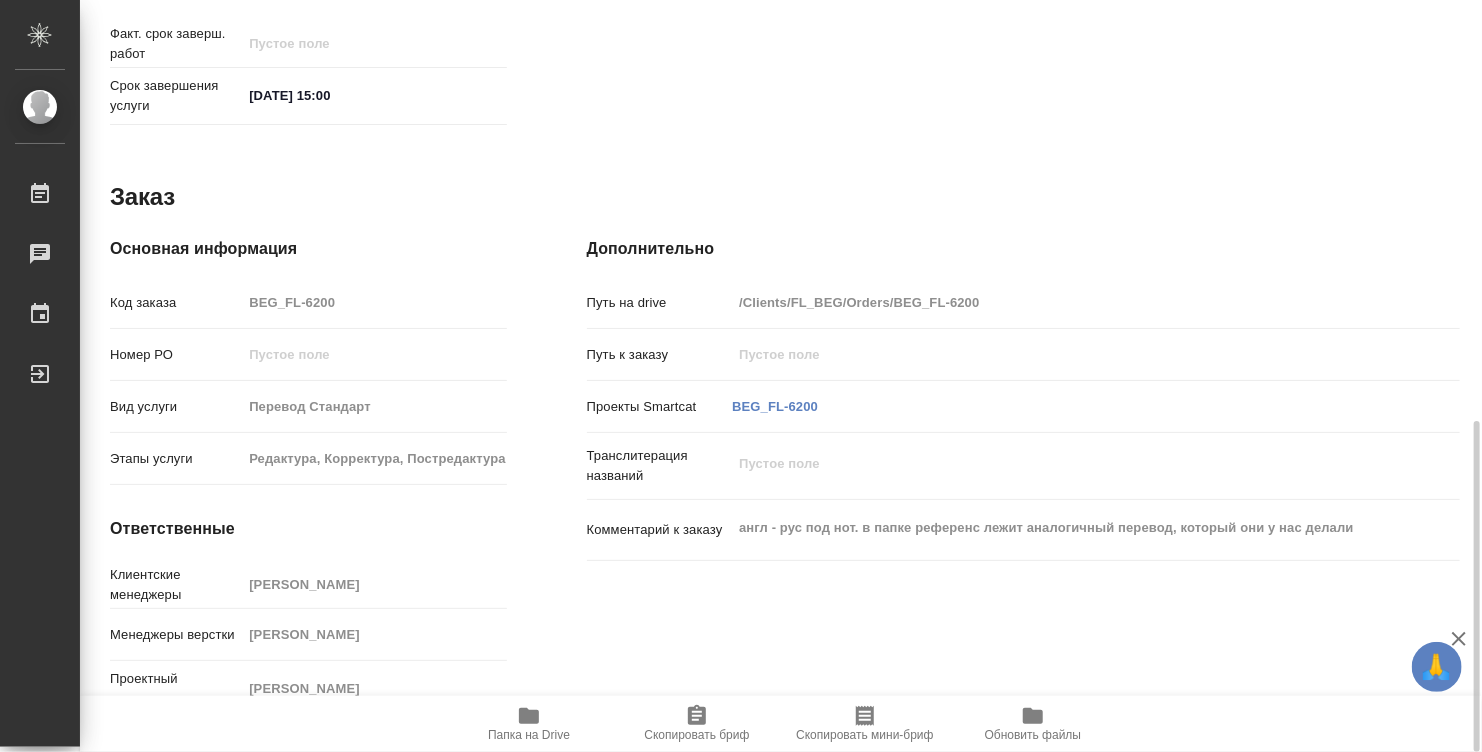 type on "x" 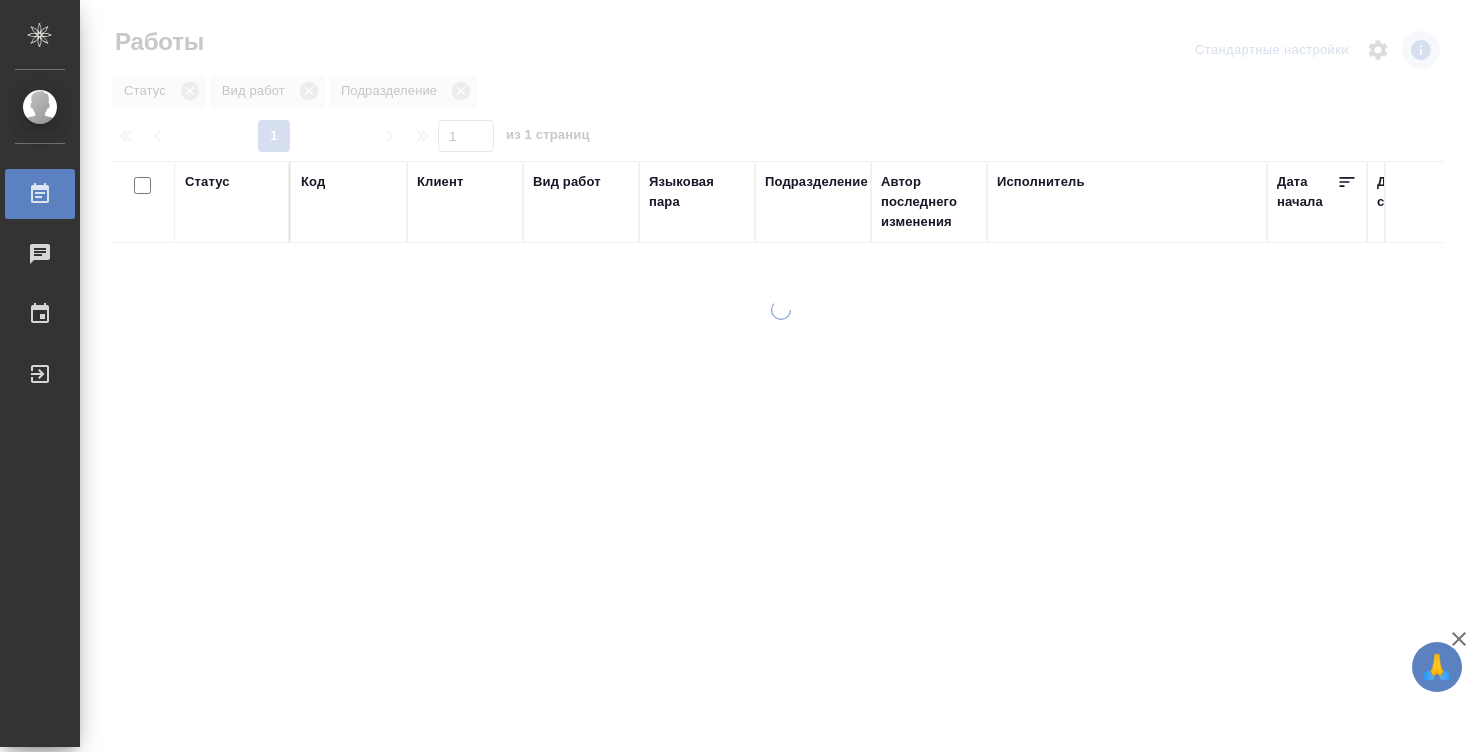 scroll, scrollTop: 0, scrollLeft: 0, axis: both 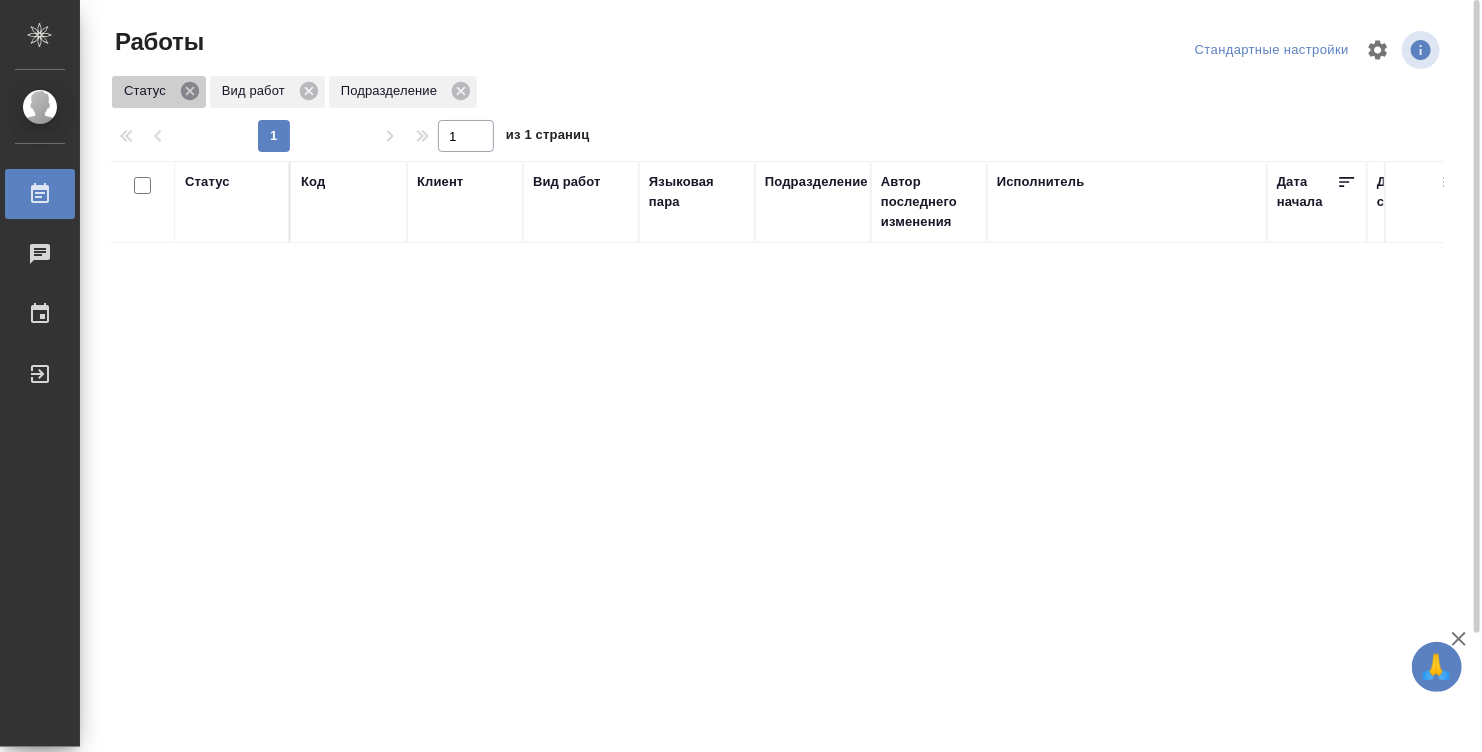 click 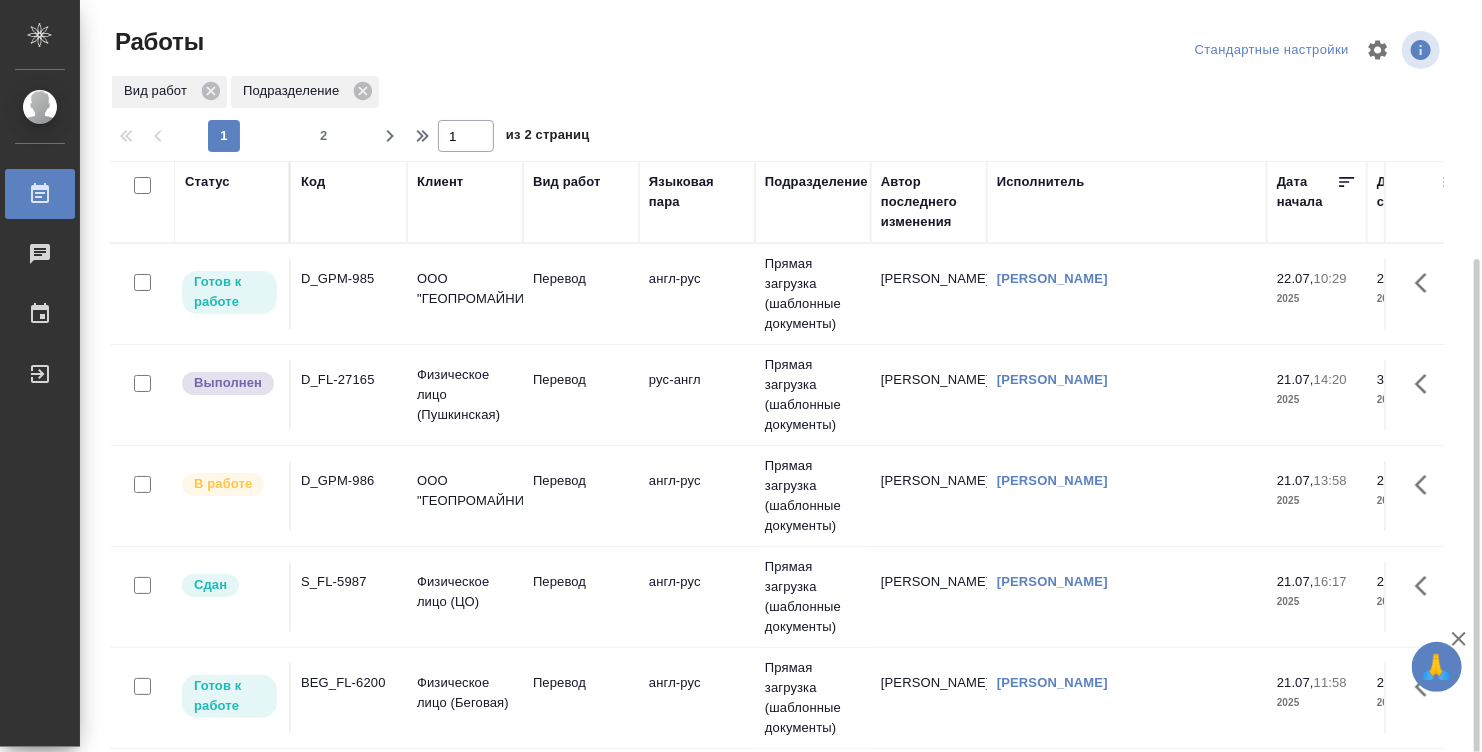 scroll, scrollTop: 140, scrollLeft: 0, axis: vertical 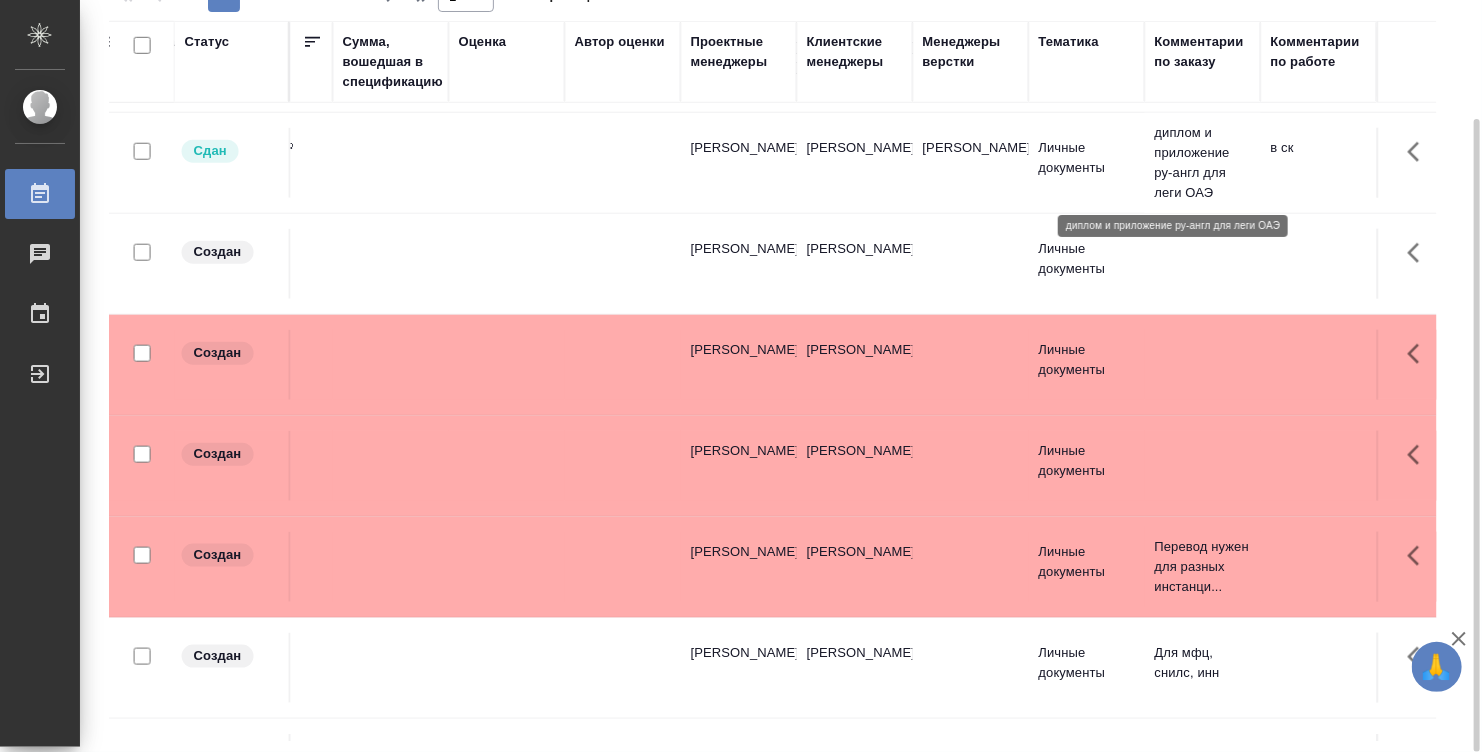 click on "диплом и приложение ру-англ для леги ОАЭ" at bounding box center (1203, 163) 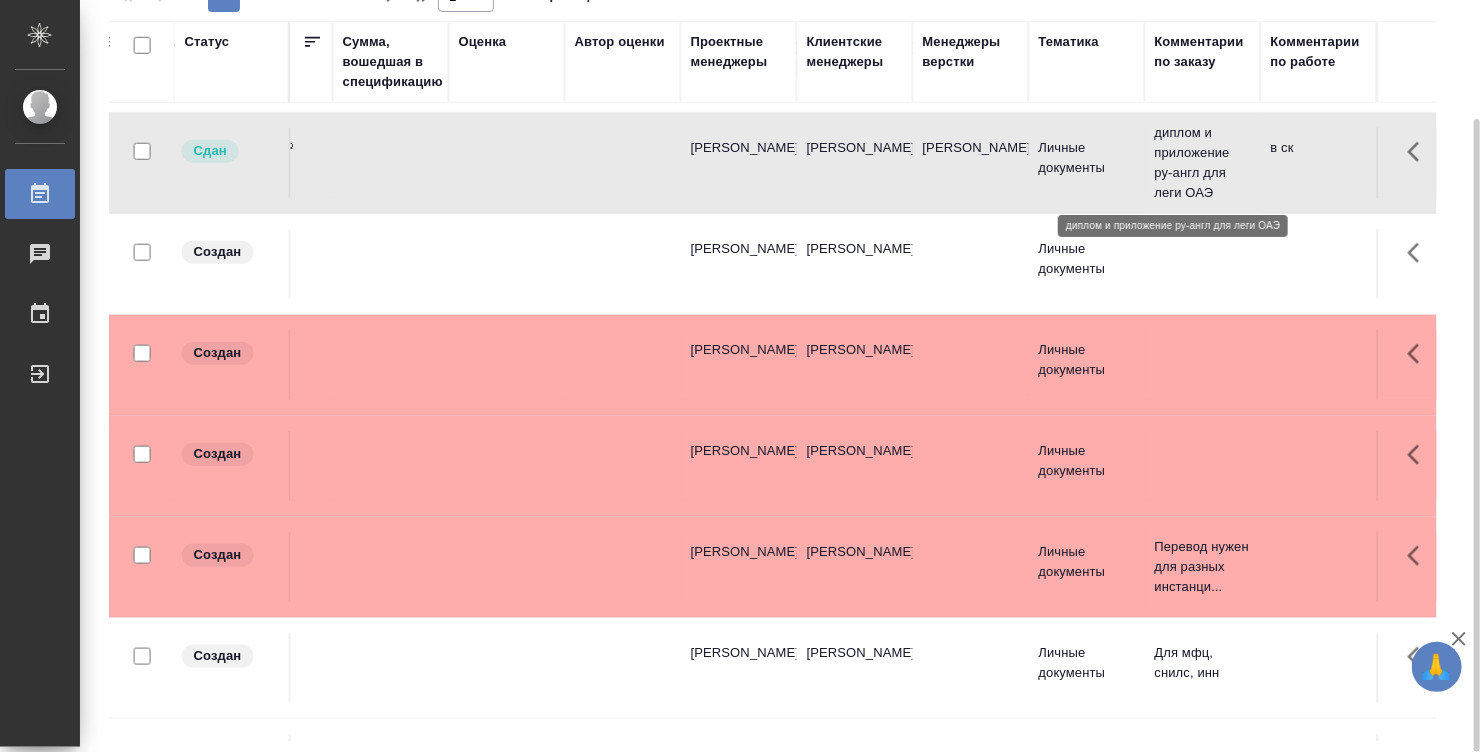 click on "диплом и приложение ру-англ для леги ОАЭ" at bounding box center (1203, 163) 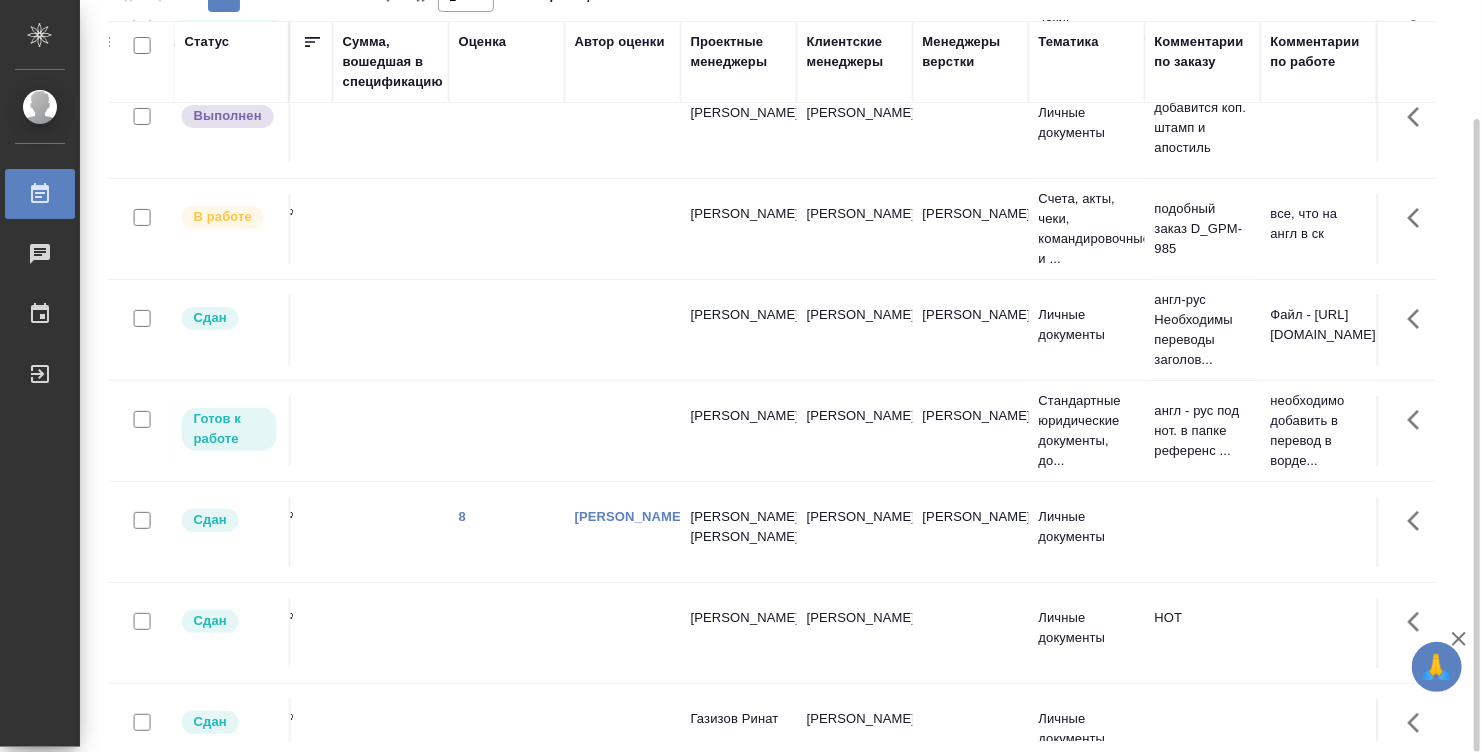 scroll, scrollTop: 0, scrollLeft: 1580, axis: horizontal 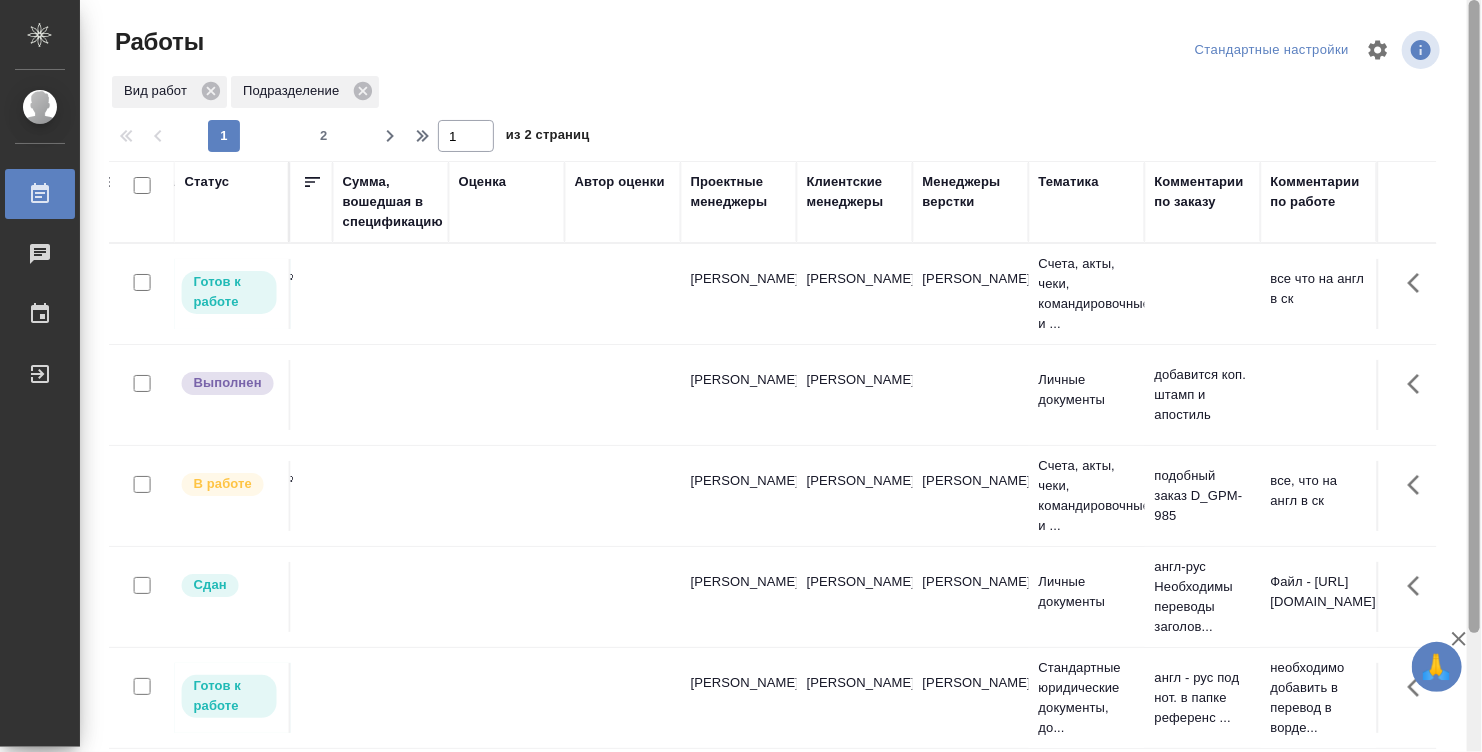 drag, startPoint x: 1479, startPoint y: 315, endPoint x: 1117, endPoint y: 105, distance: 418.5021 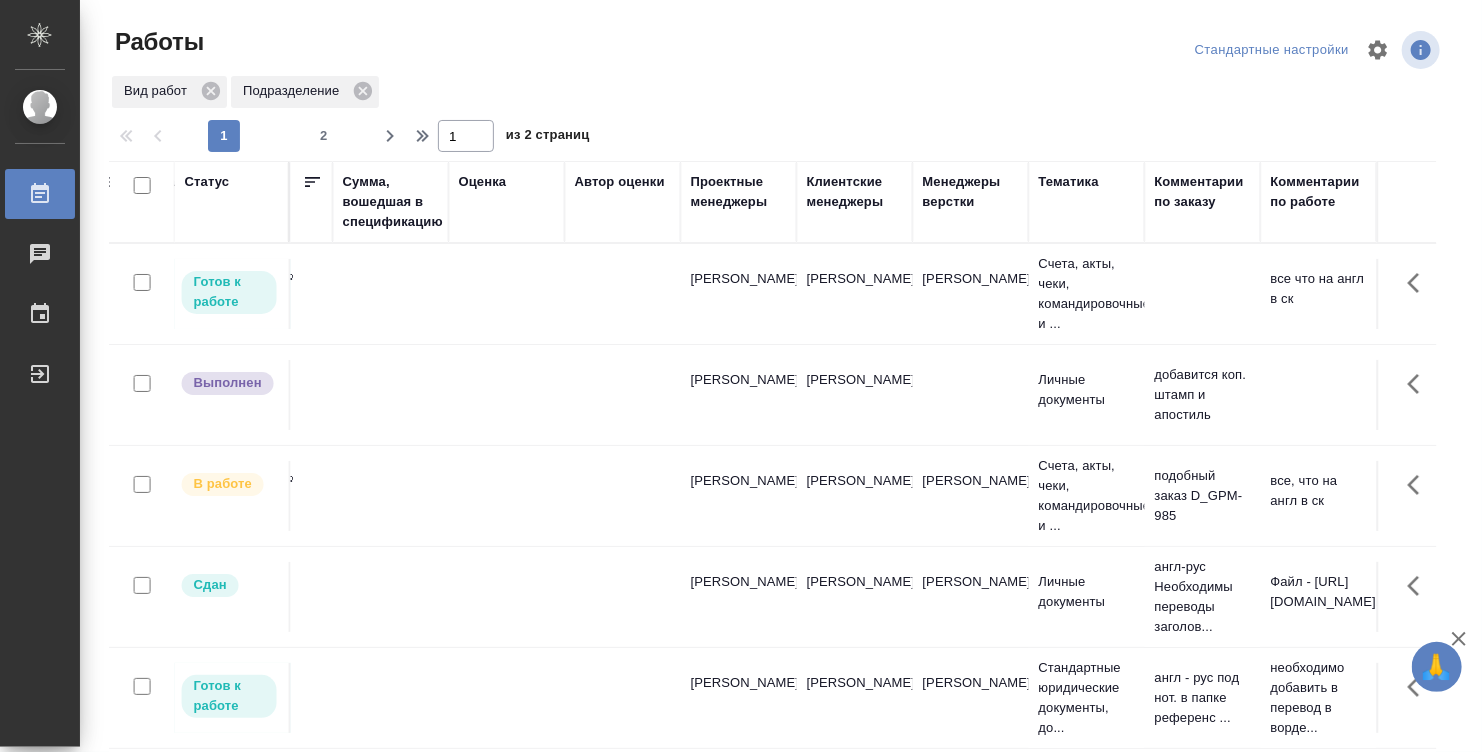 click on "Статус" at bounding box center [232, 202] 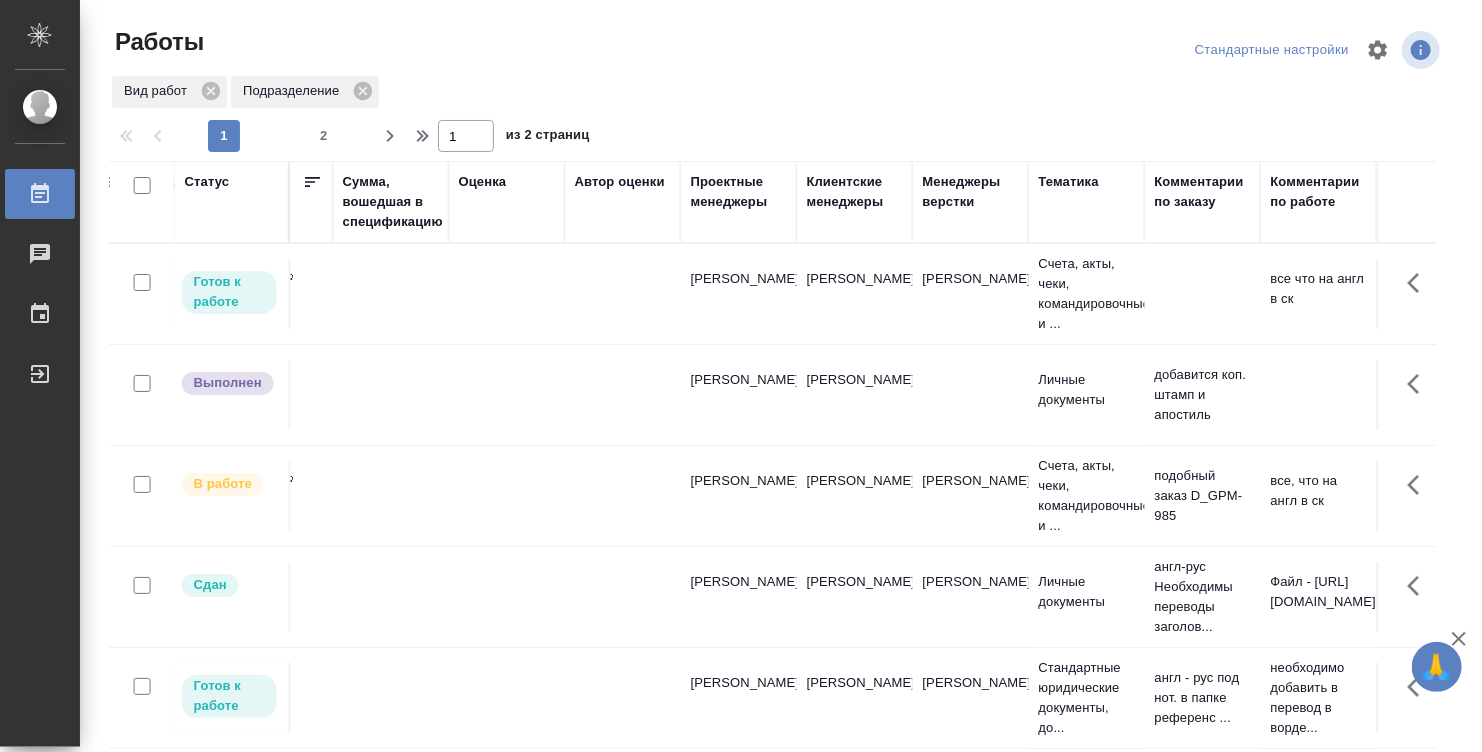 click on "Статус" at bounding box center (232, 202) 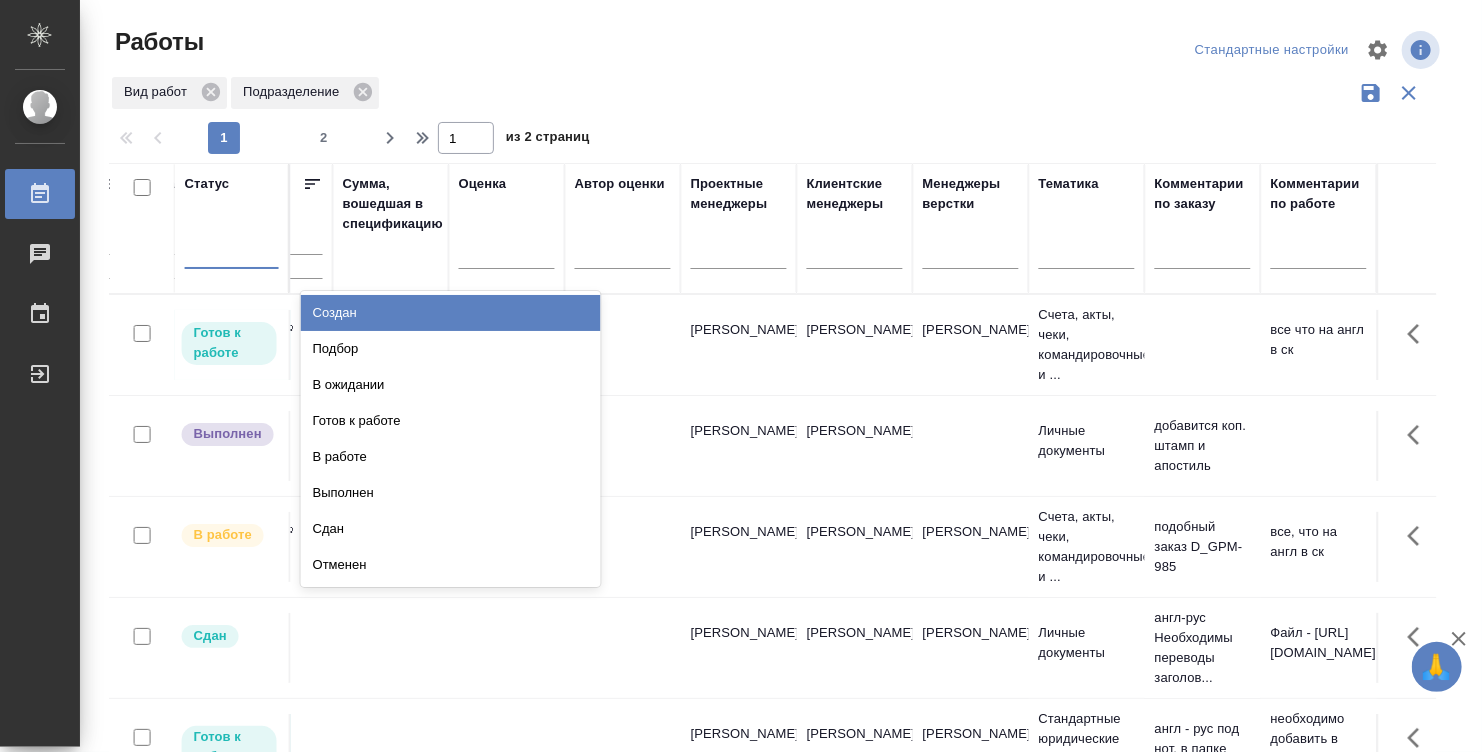 click at bounding box center (232, 249) 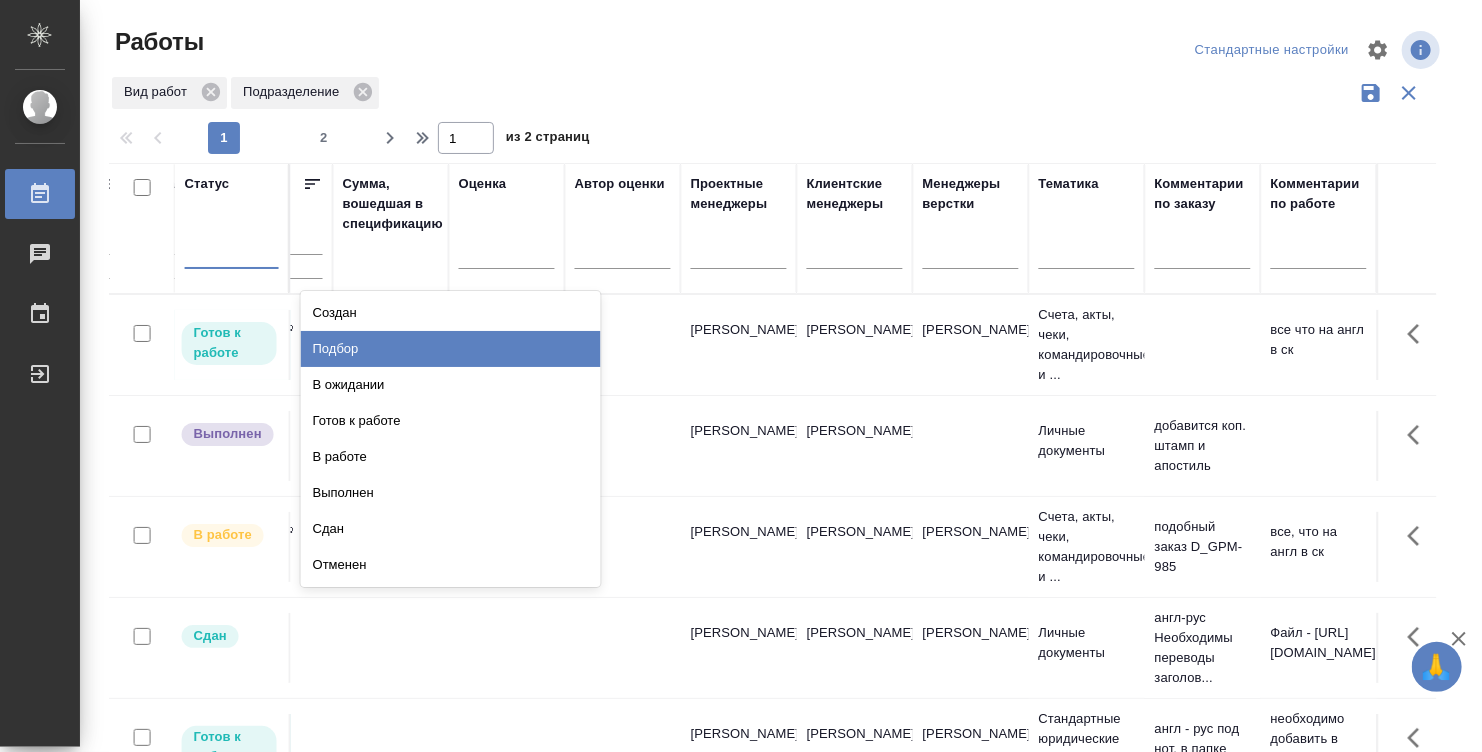 click on "Подбор" at bounding box center [451, 349] 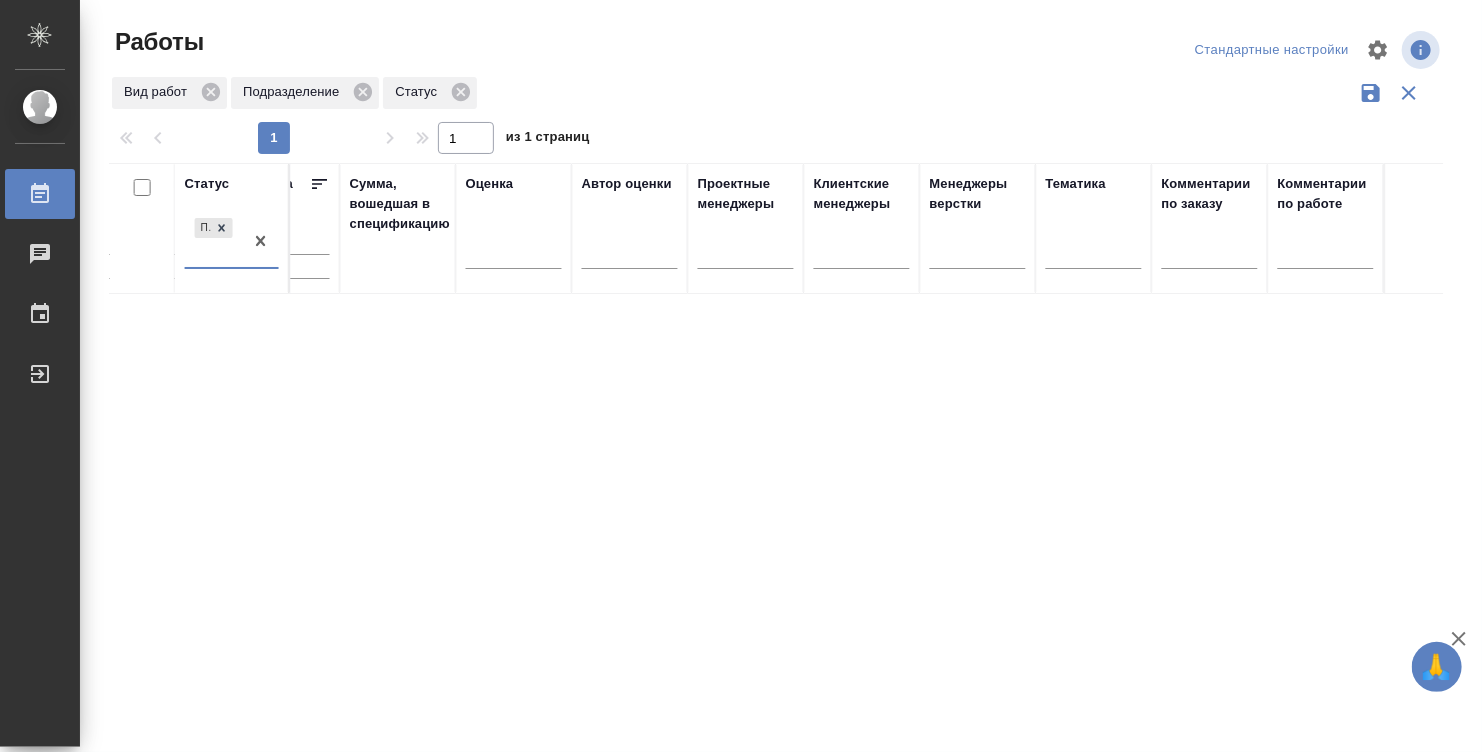 scroll, scrollTop: 0, scrollLeft: 1556, axis: horizontal 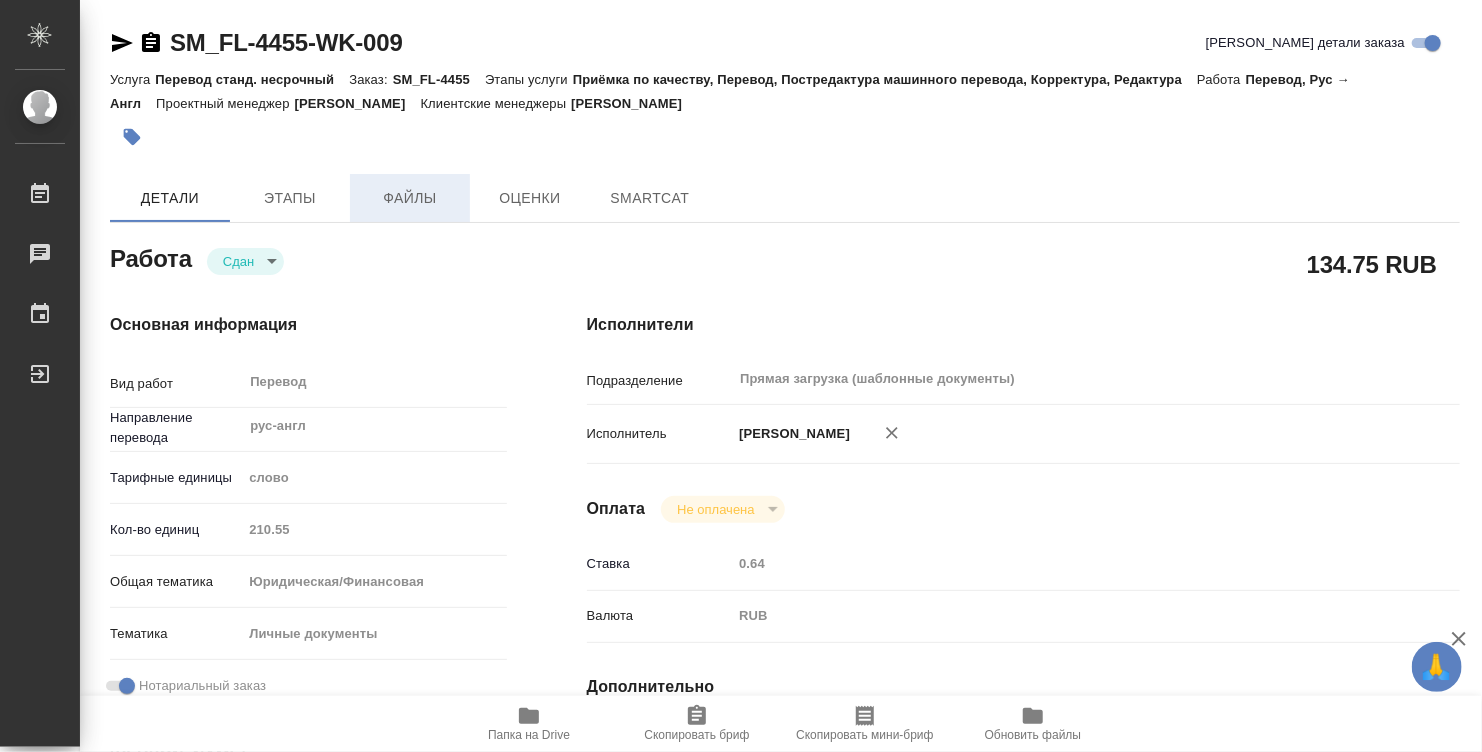 type on "x" 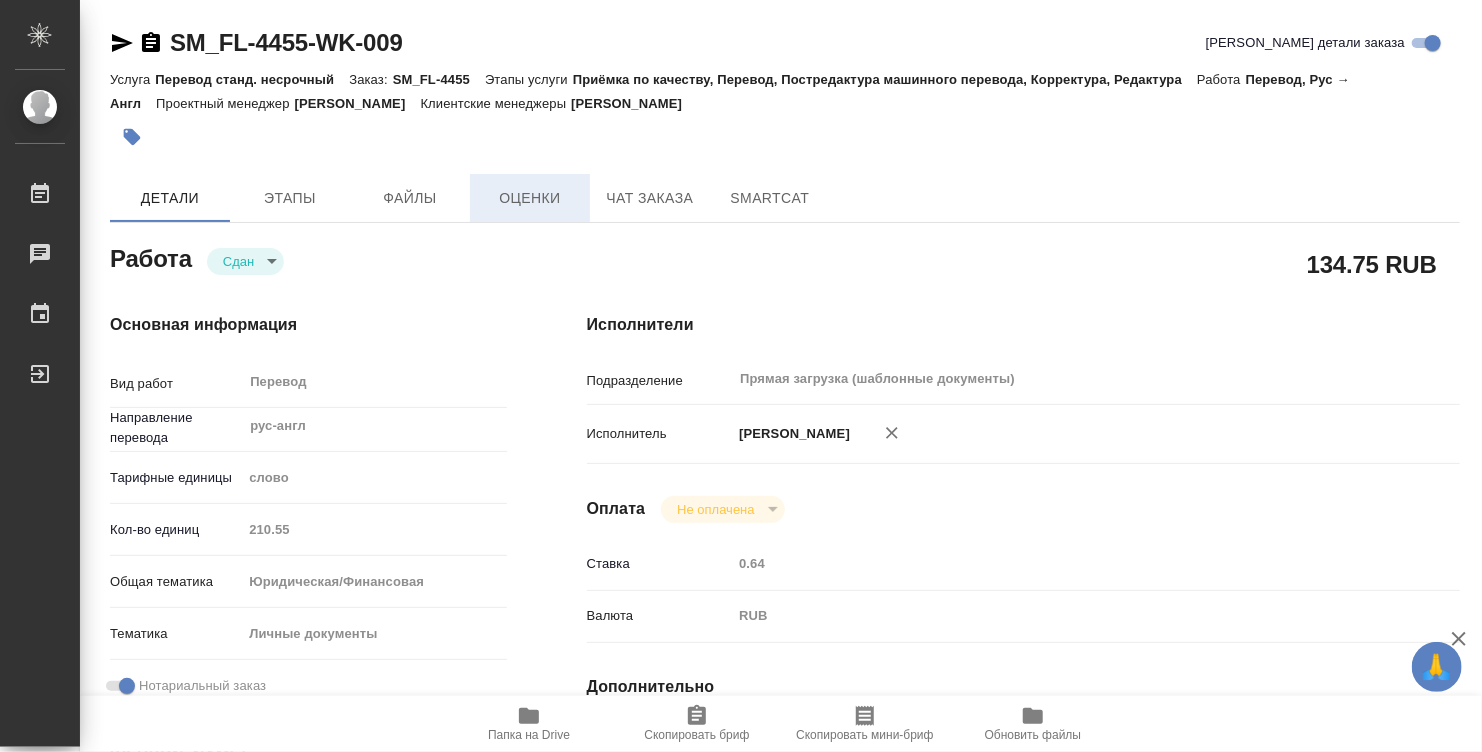 type on "x" 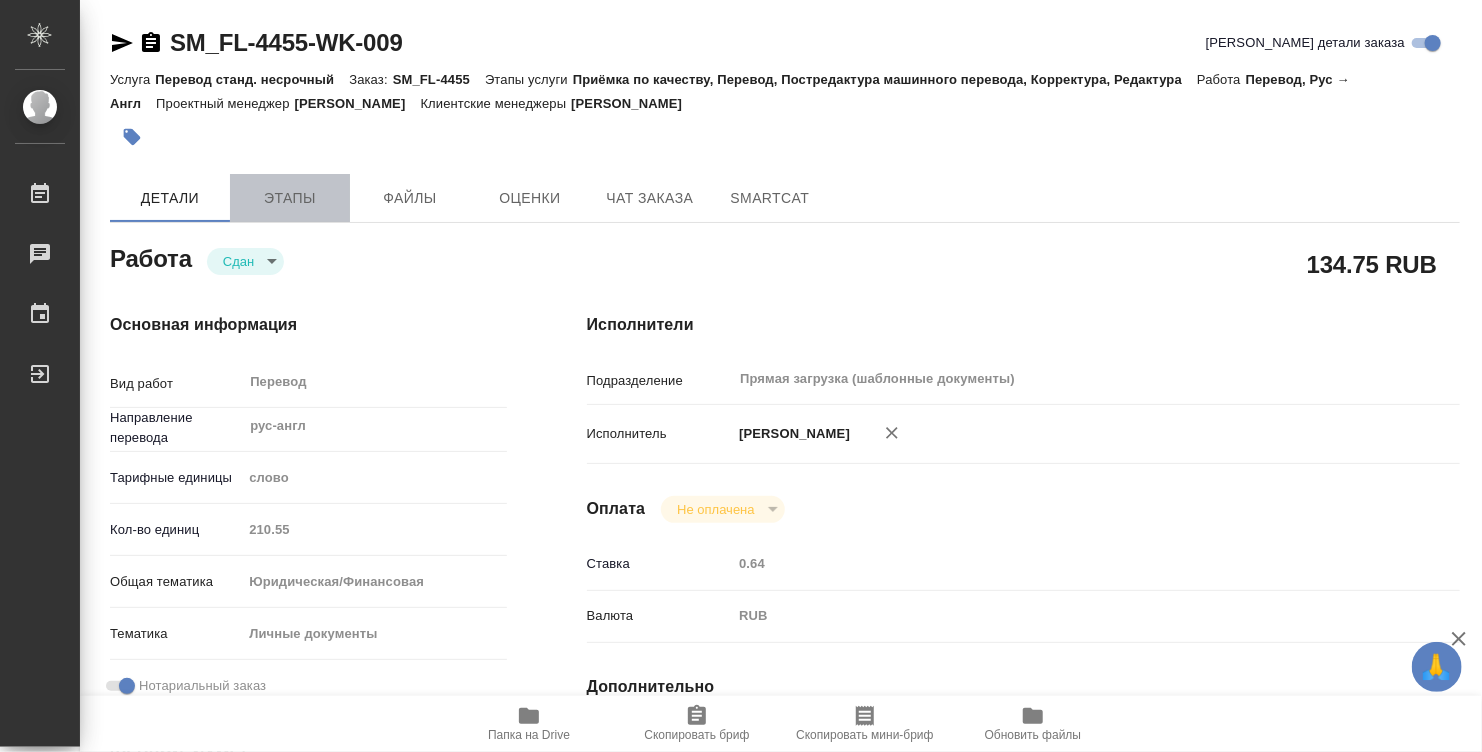 type on "x" 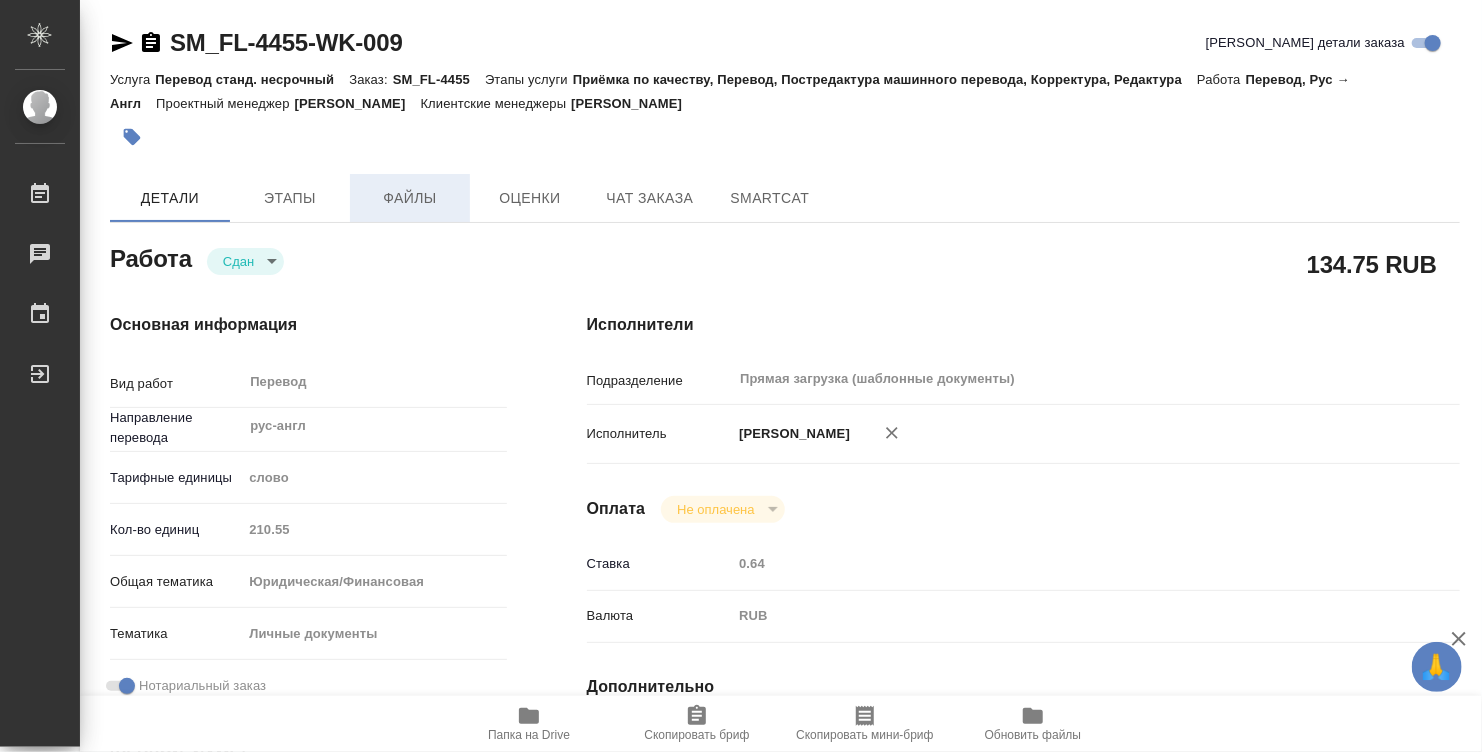 drag, startPoint x: 300, startPoint y: 193, endPoint x: 398, endPoint y: 193, distance: 98 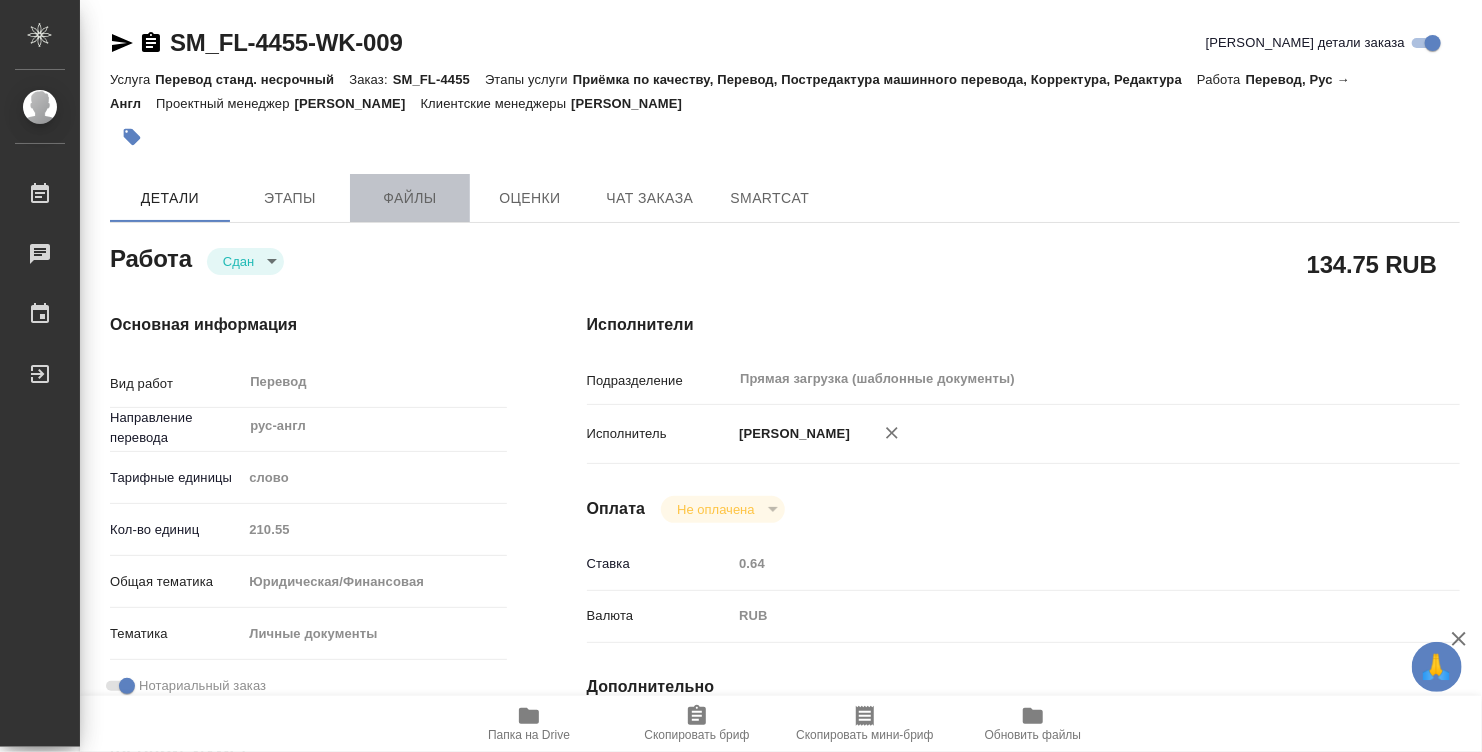 click on "Файлы" at bounding box center (410, 198) 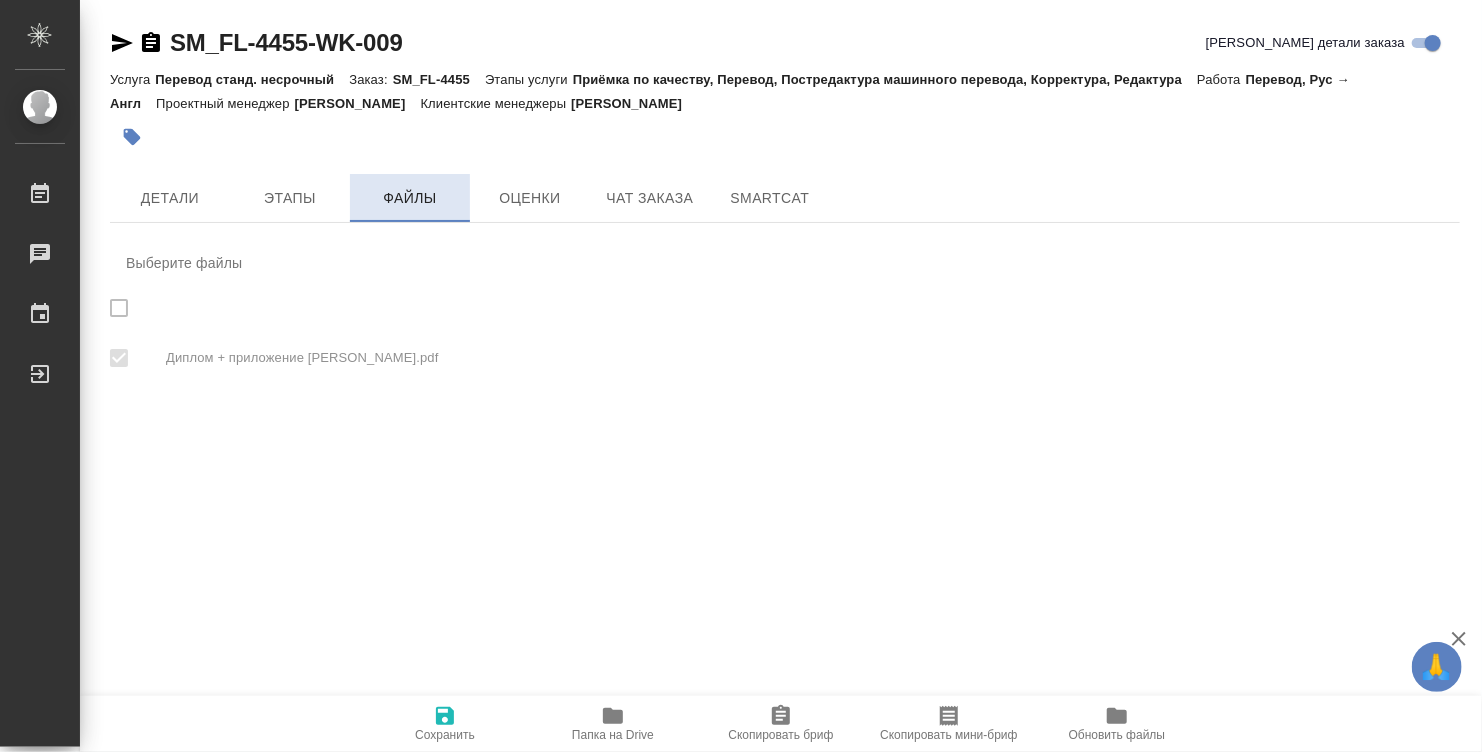 checkbox on "true" 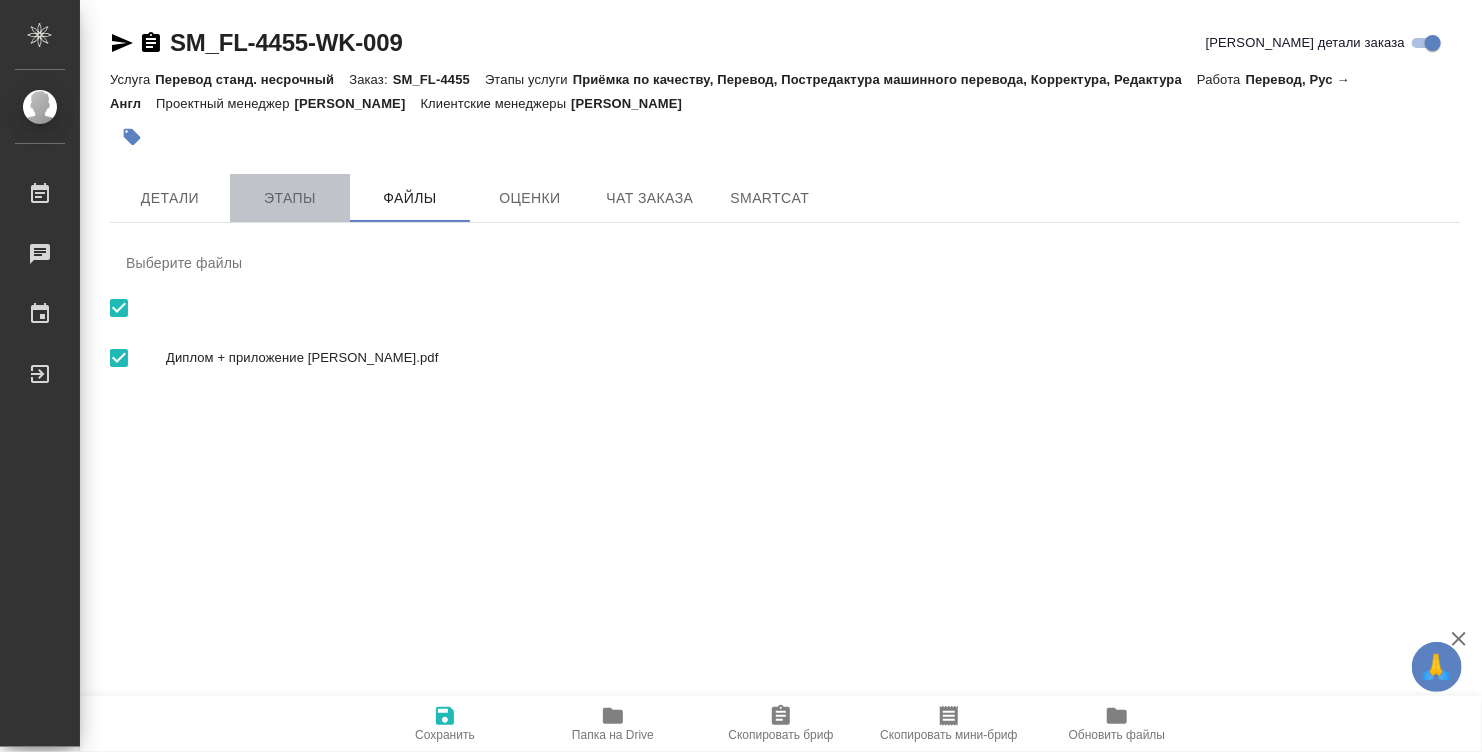 click on "Этапы" at bounding box center (290, 198) 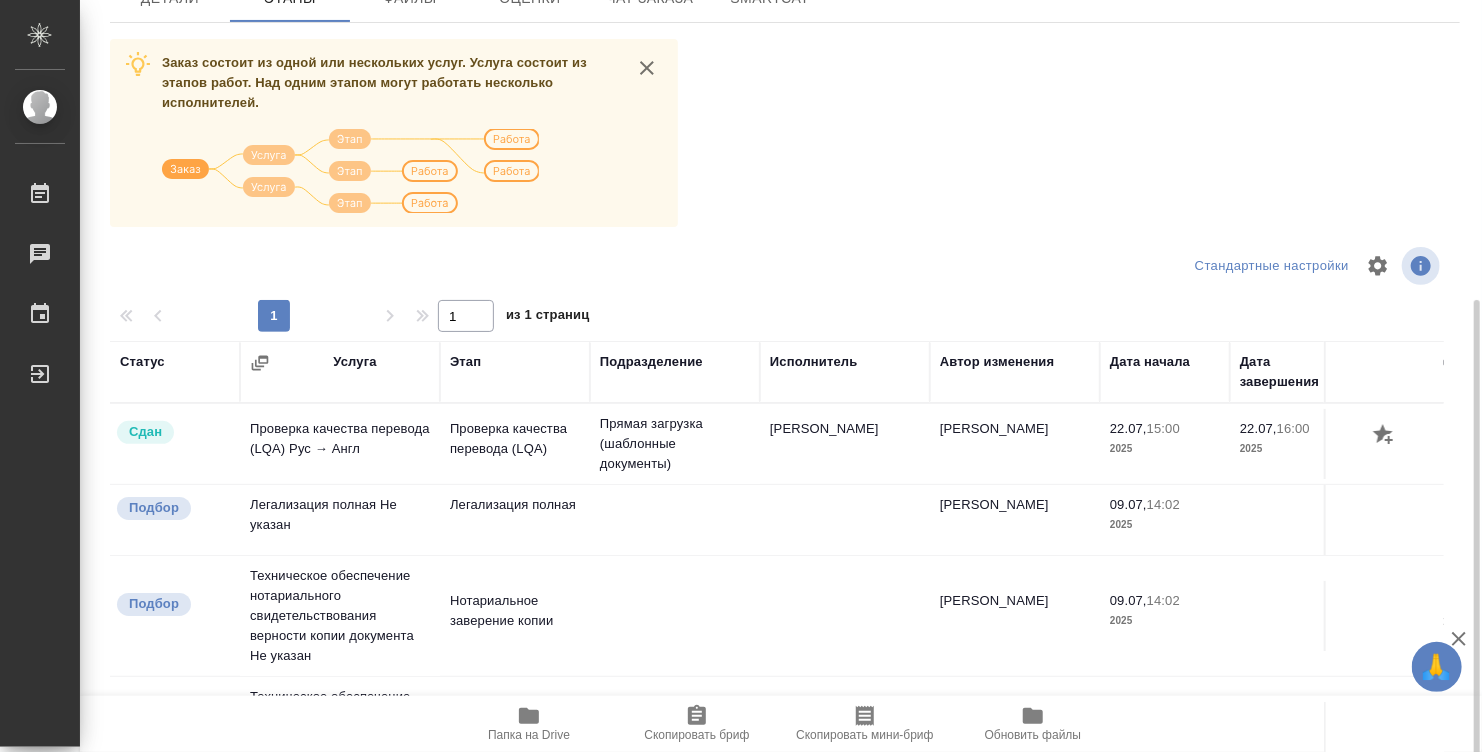 scroll, scrollTop: 290, scrollLeft: 0, axis: vertical 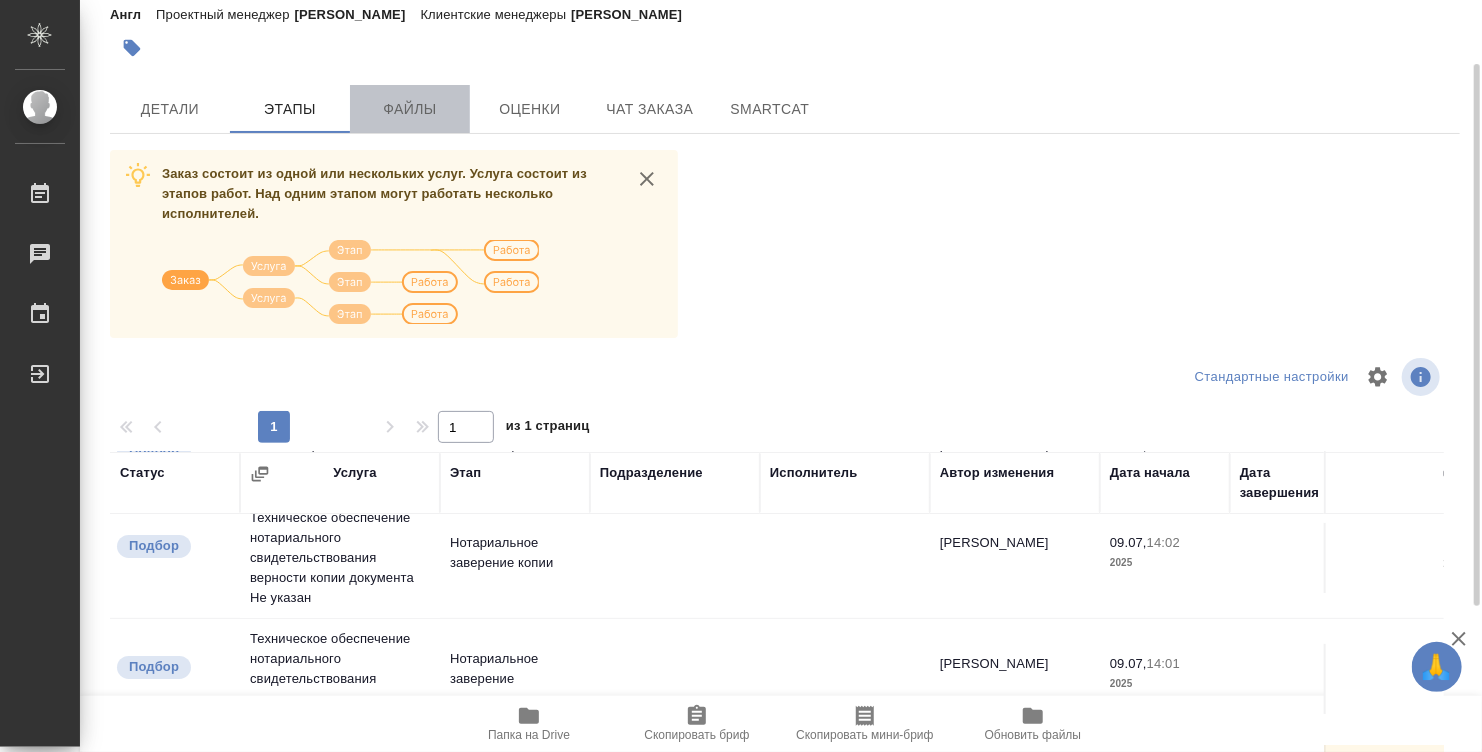click on "Файлы" at bounding box center (410, 109) 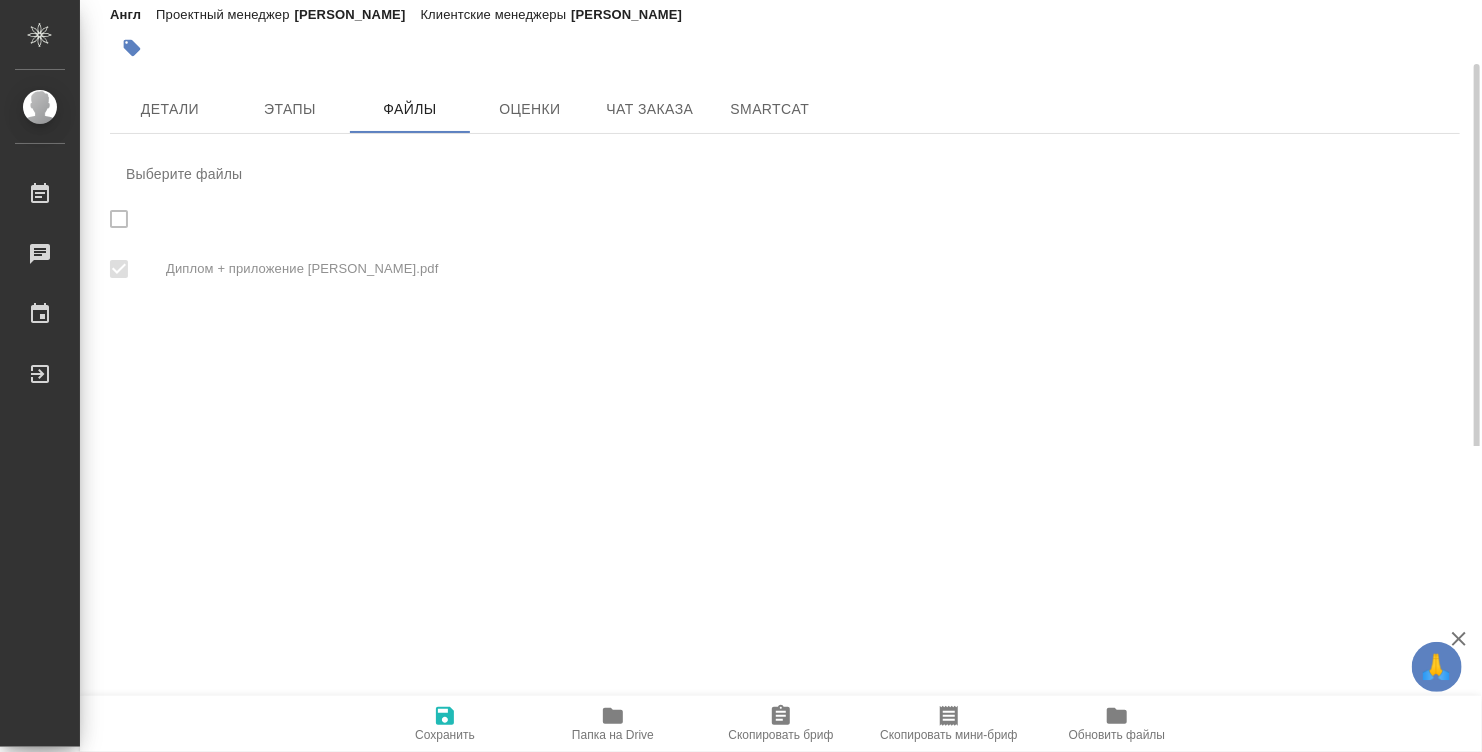 checkbox on "true" 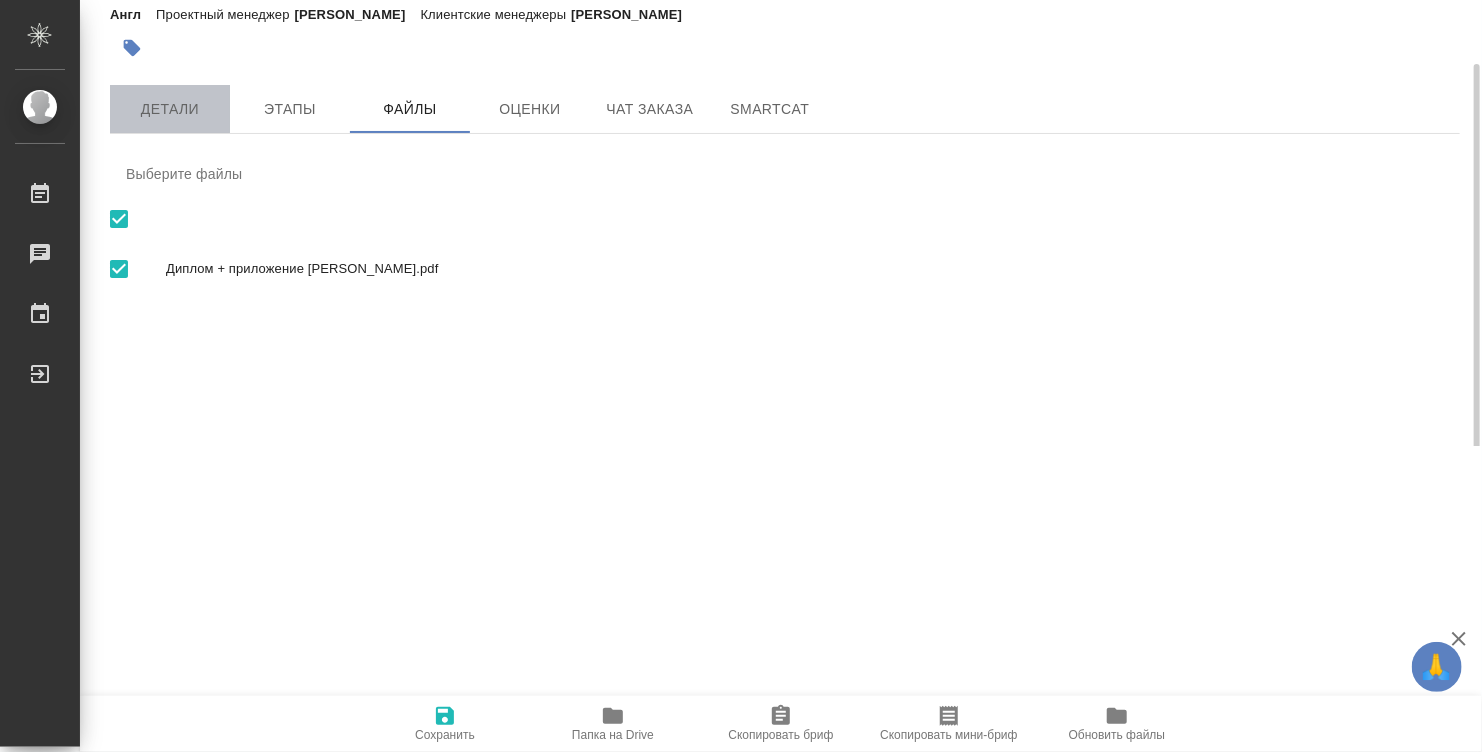 click on "Детали" at bounding box center [170, 109] 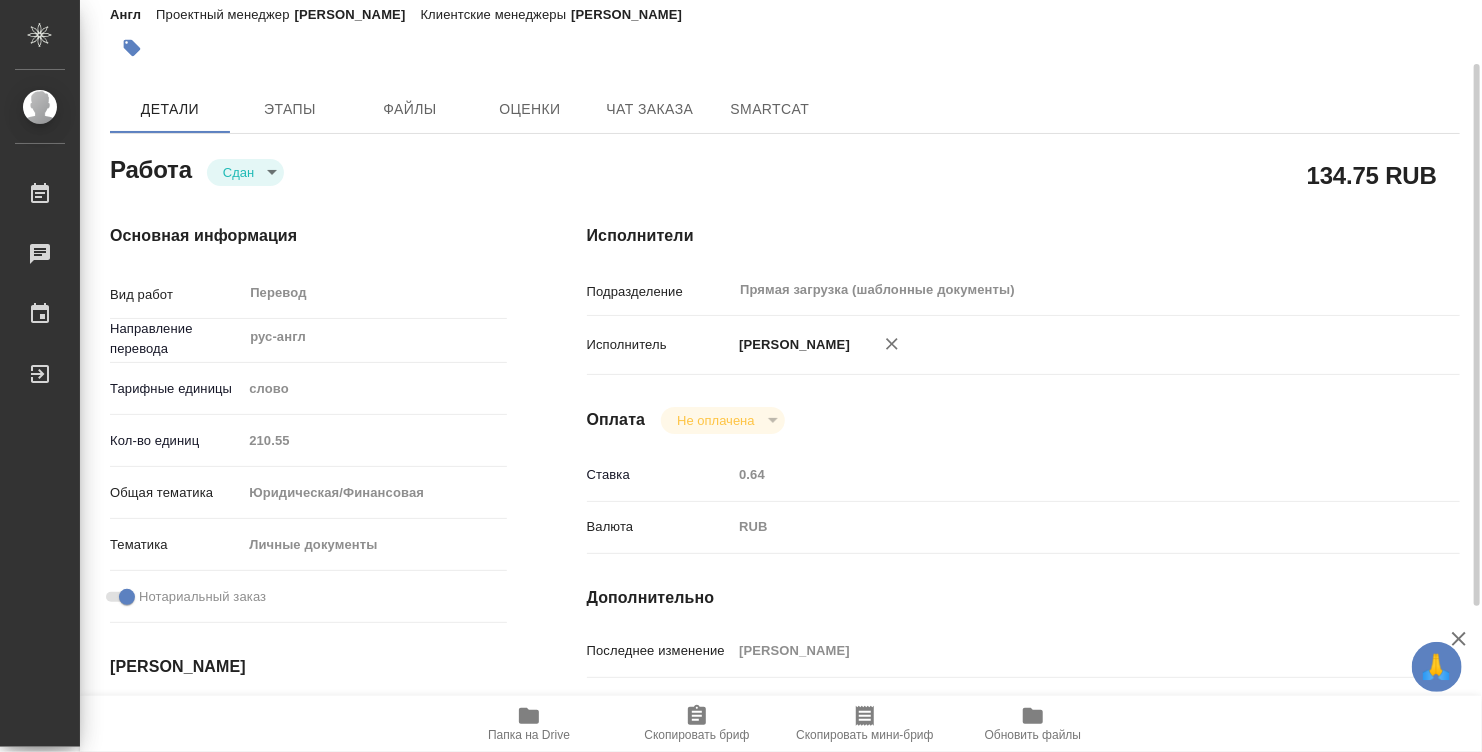 type on "x" 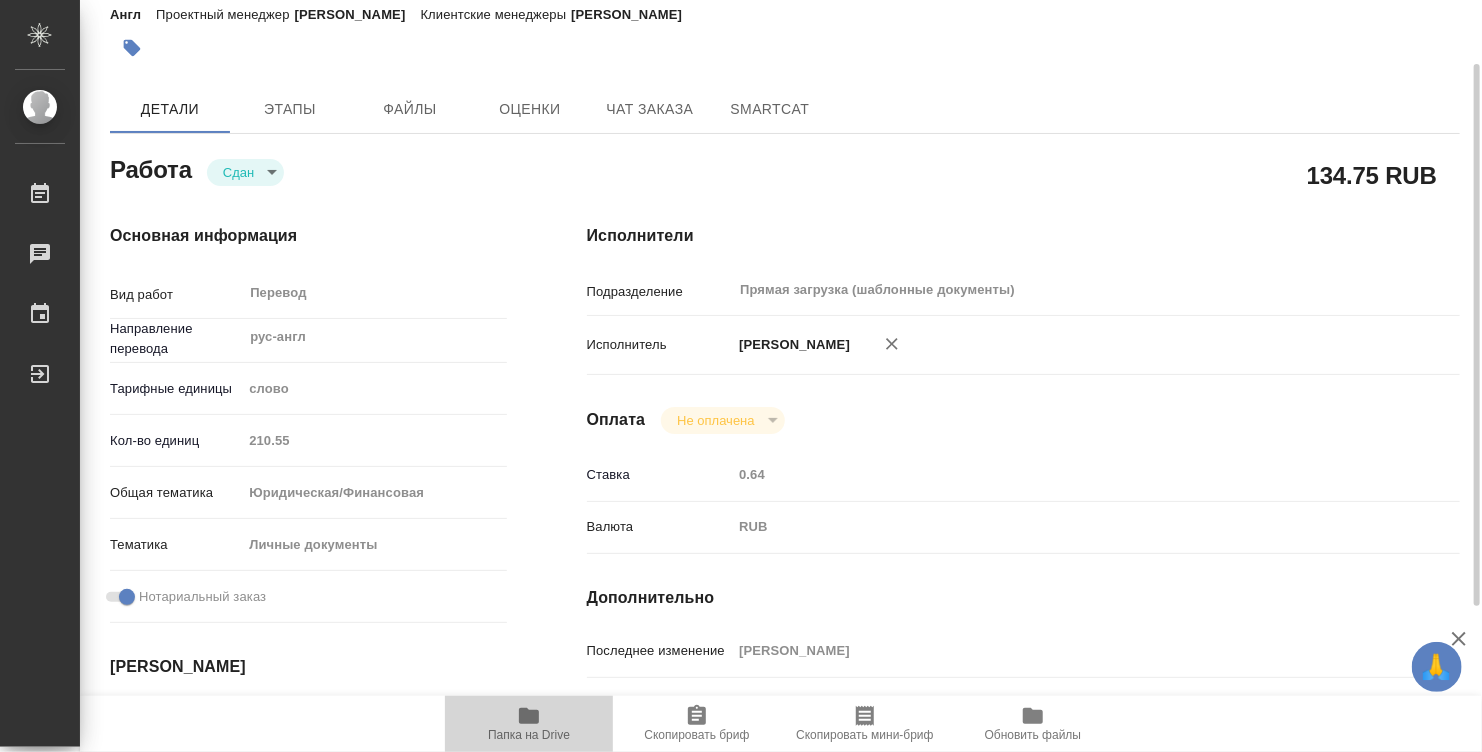 click 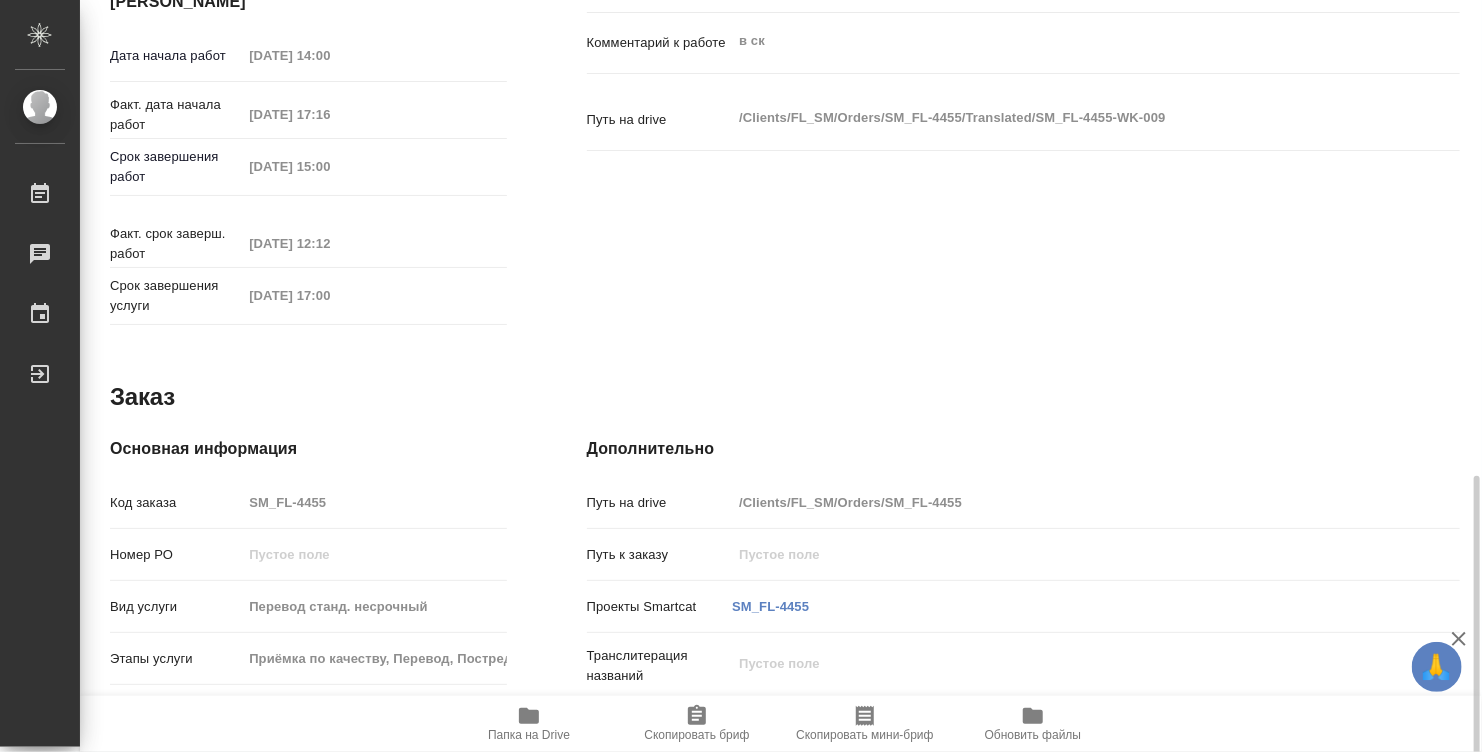 scroll, scrollTop: 954, scrollLeft: 0, axis: vertical 